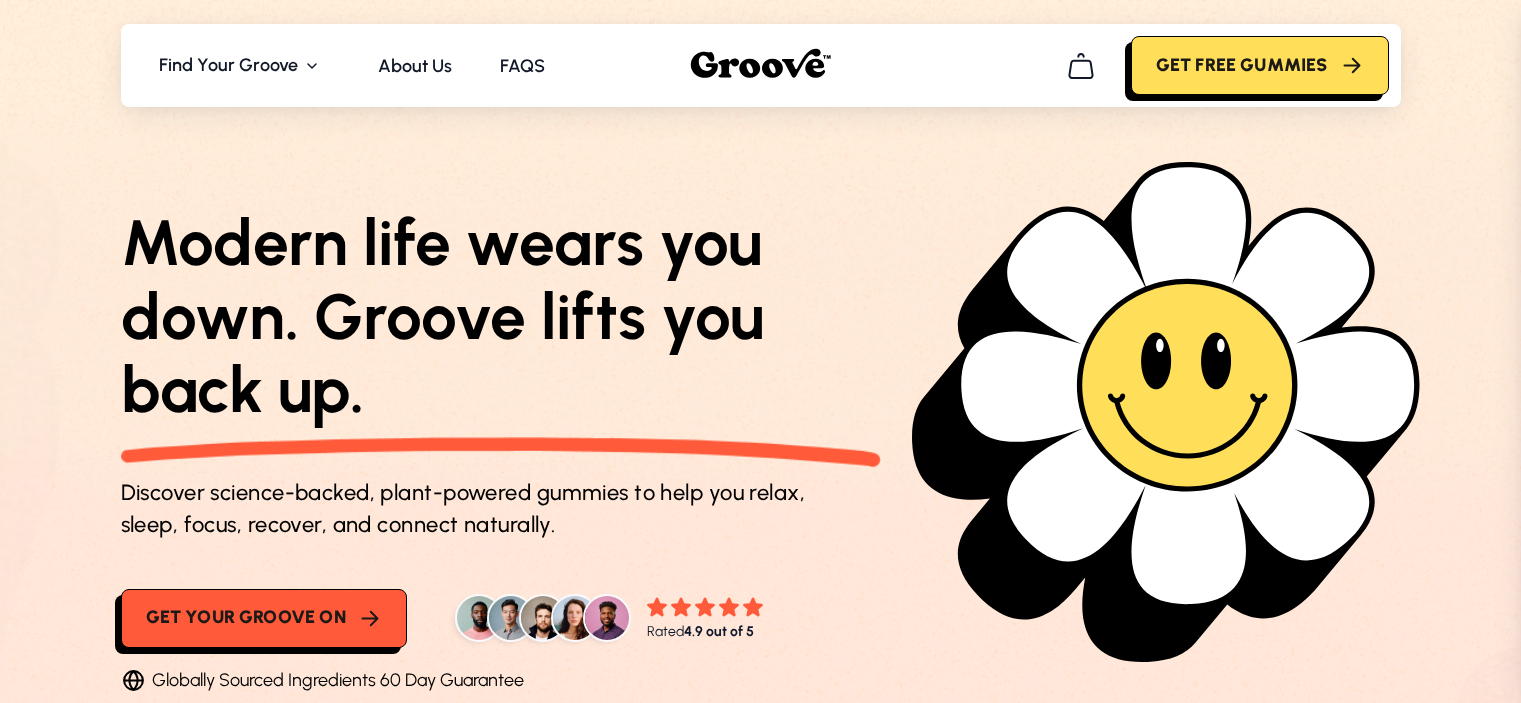 scroll, scrollTop: 0, scrollLeft: 0, axis: both 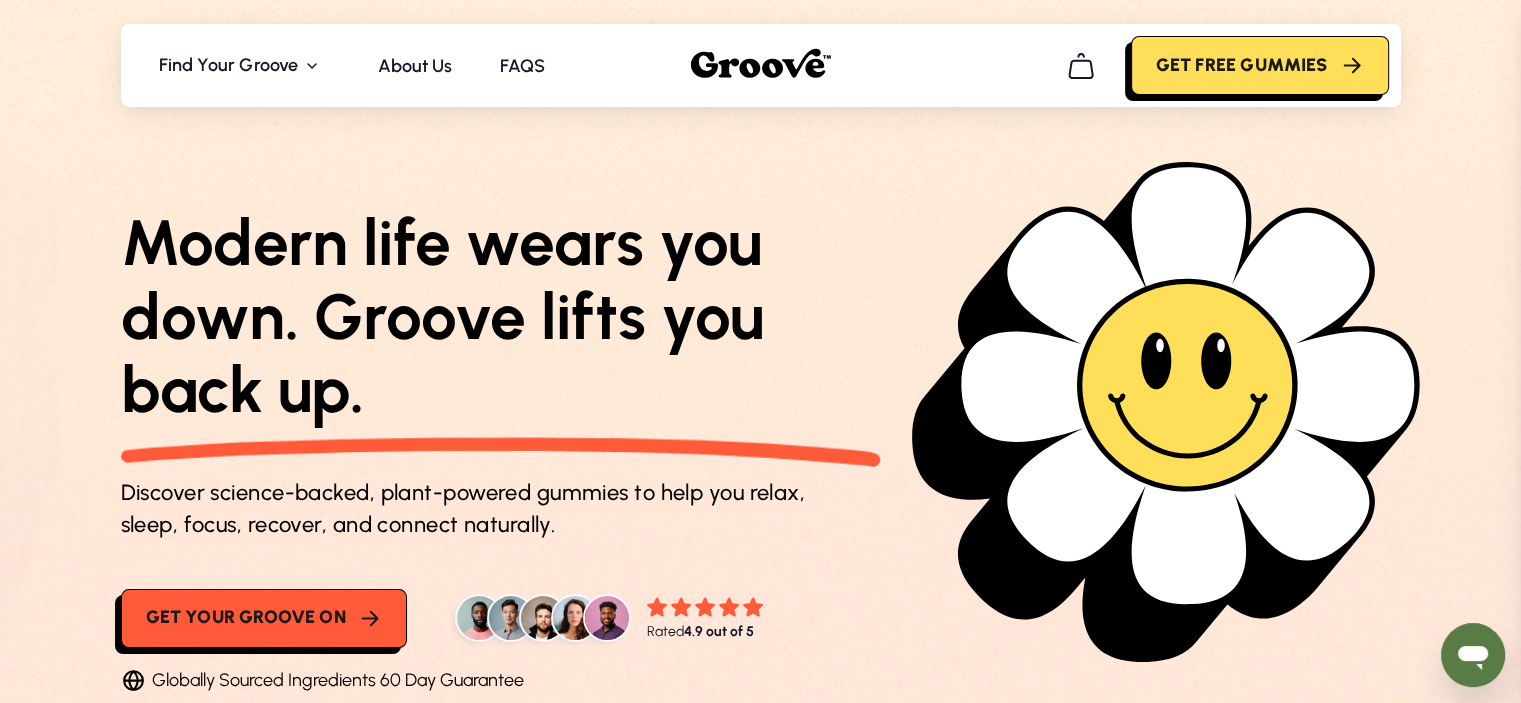 drag, startPoint x: 0, startPoint y: 0, endPoint x: 208, endPoint y: 394, distance: 445.5334 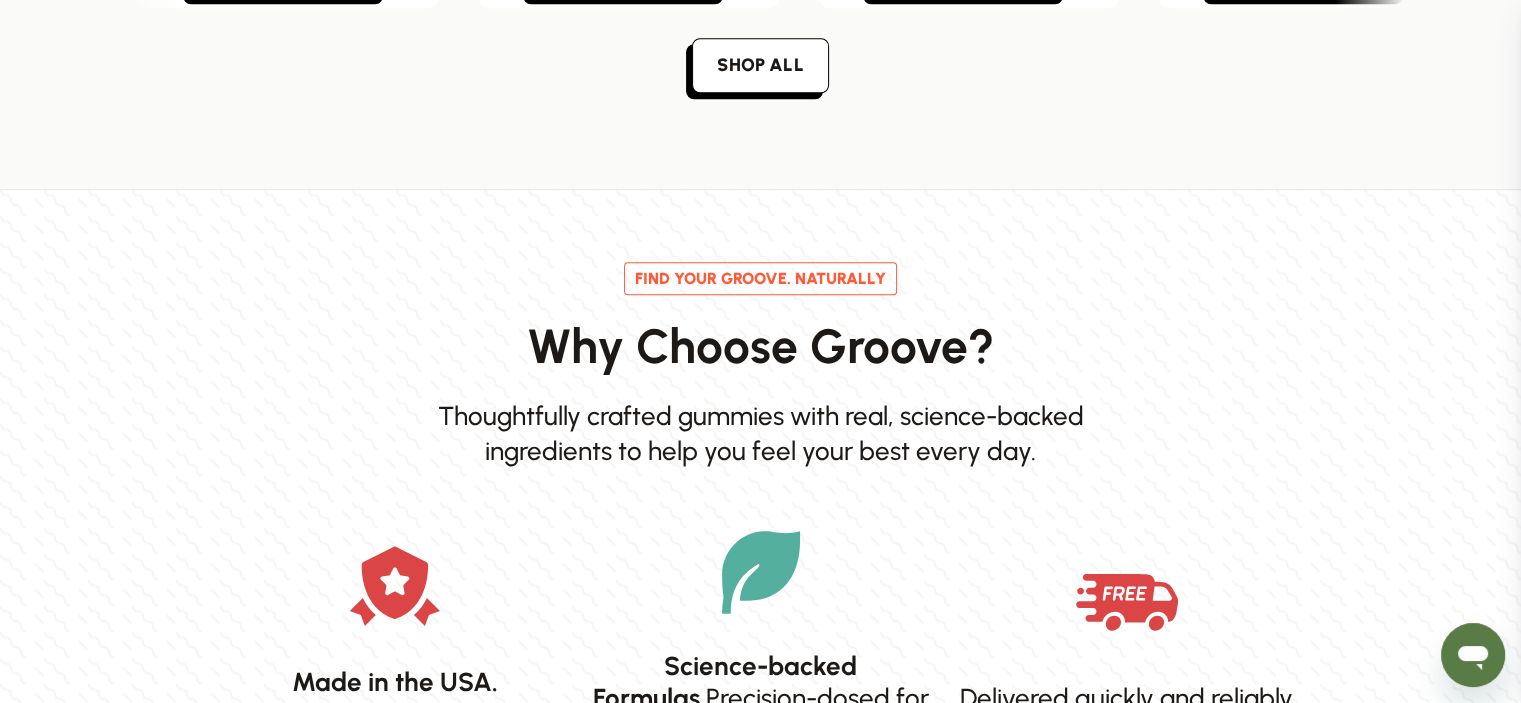 scroll, scrollTop: 1900, scrollLeft: 0, axis: vertical 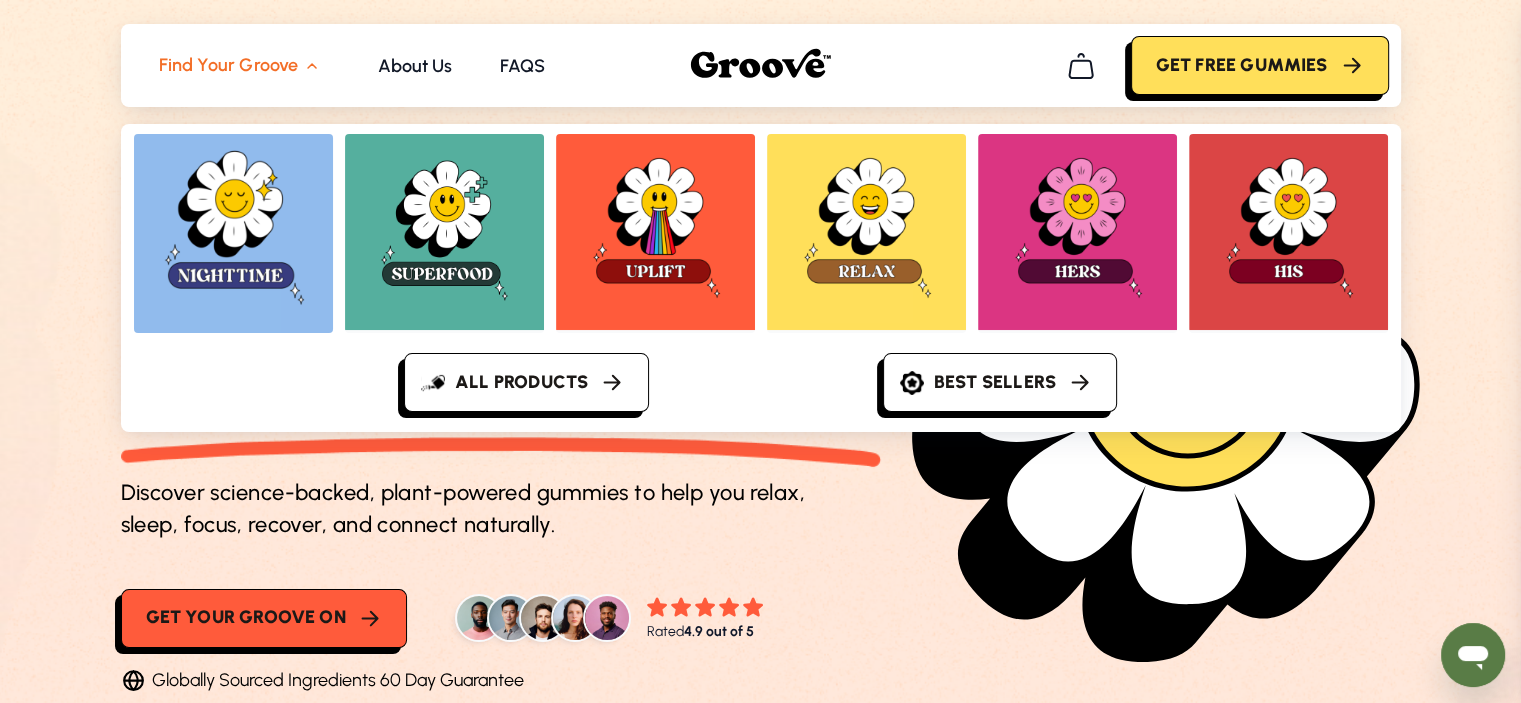 click at bounding box center [233, 230] 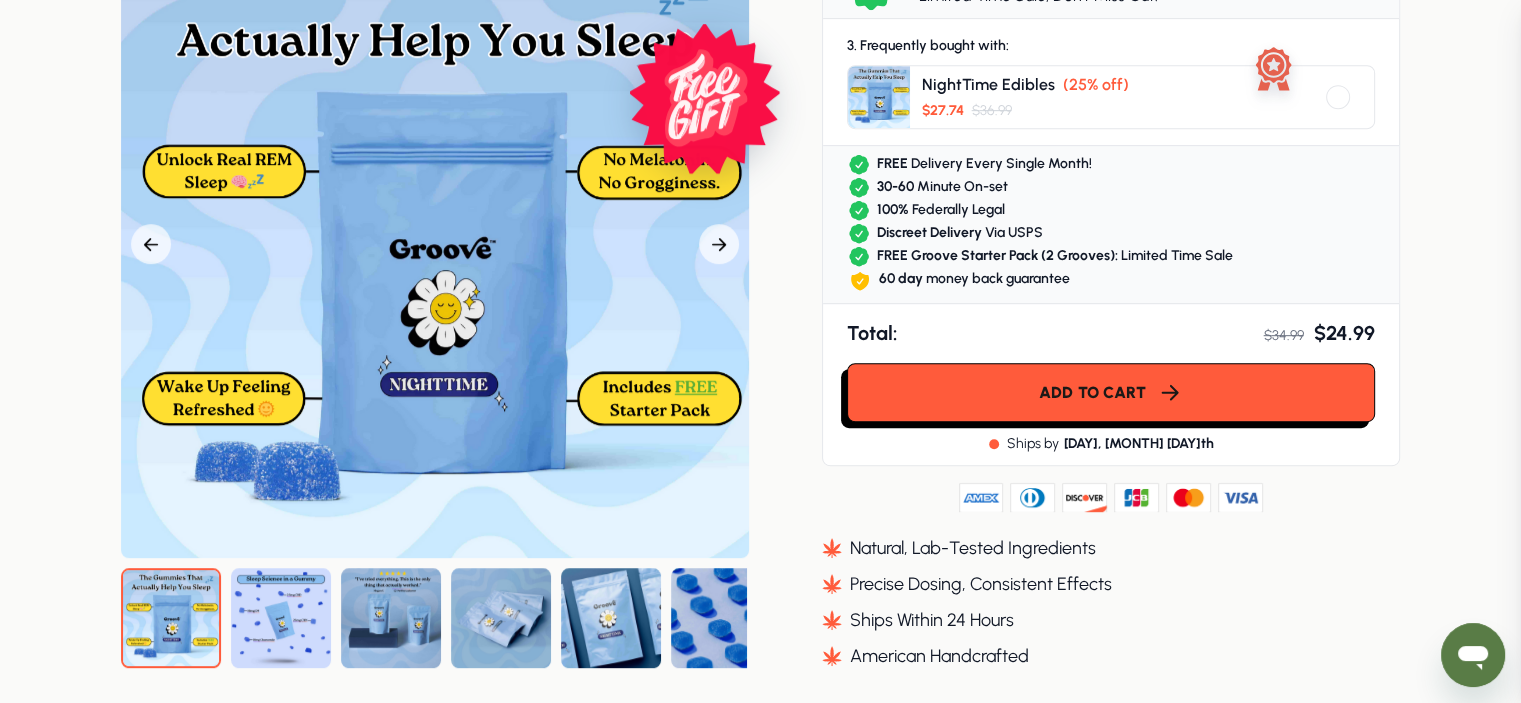 scroll, scrollTop: 1100, scrollLeft: 0, axis: vertical 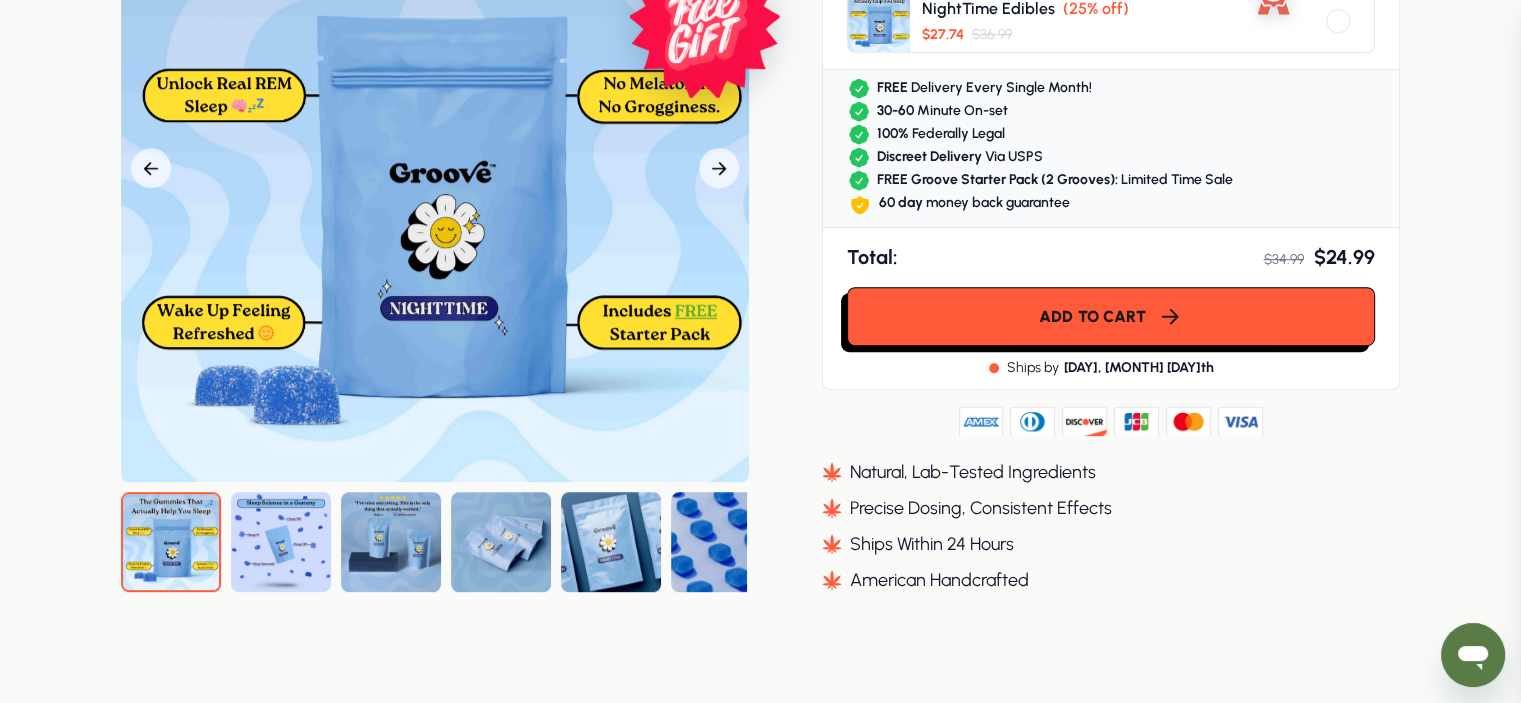 click at bounding box center [721, 542] 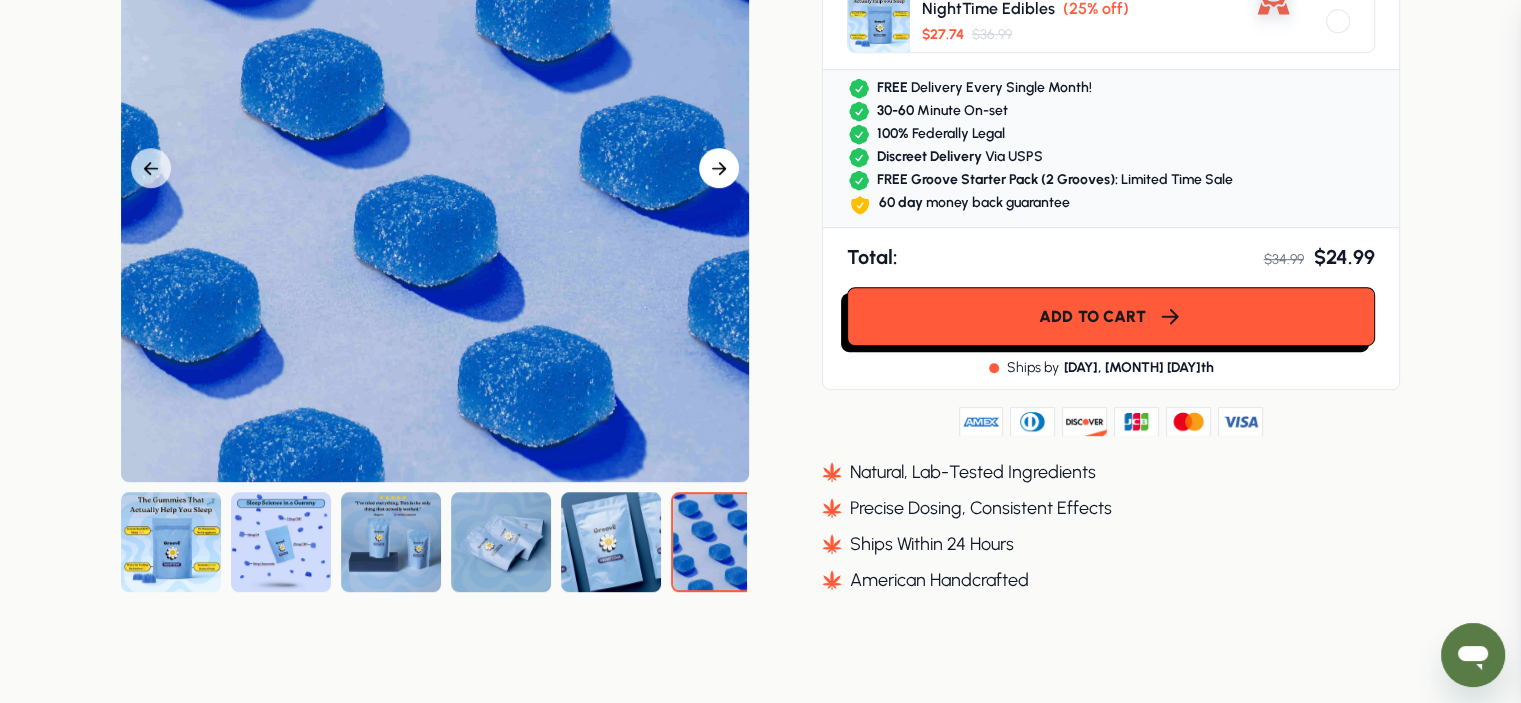 click 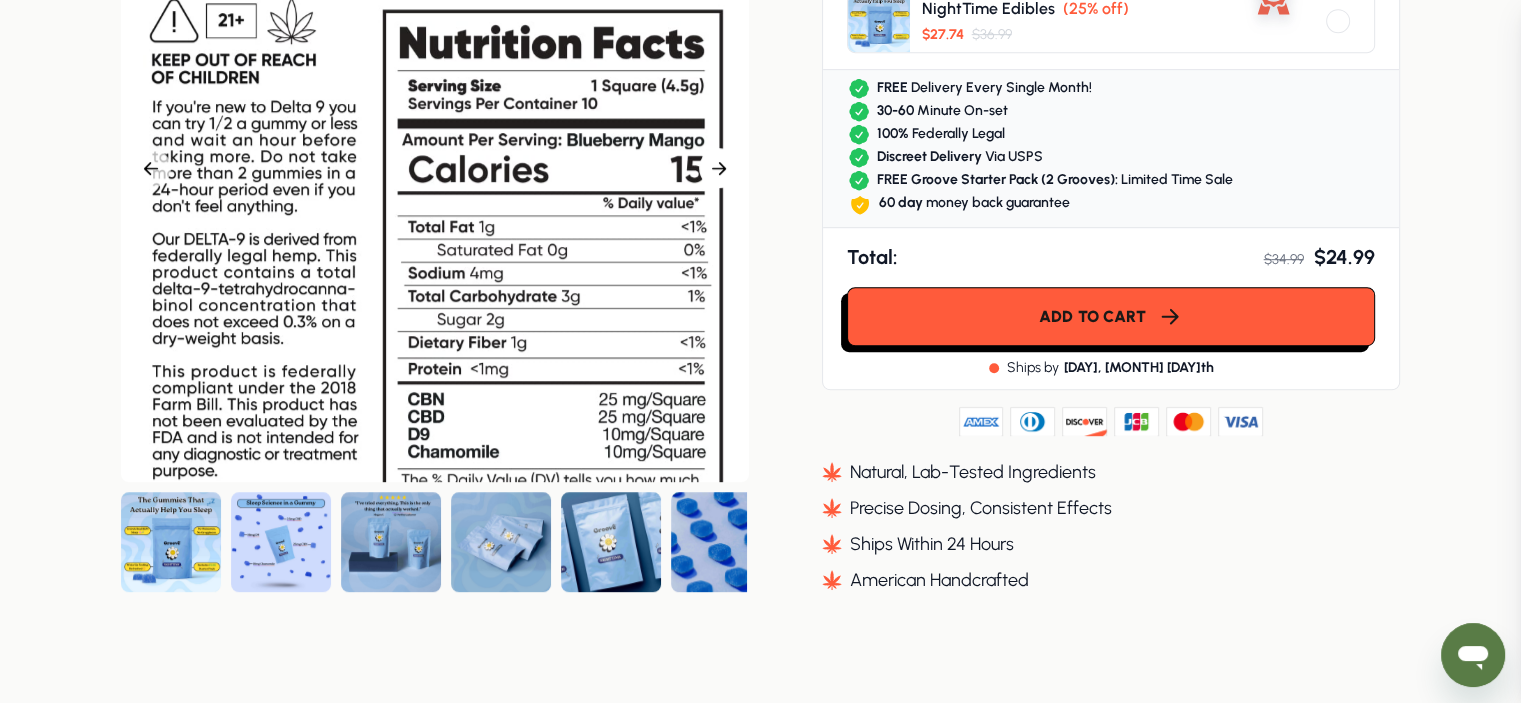 click 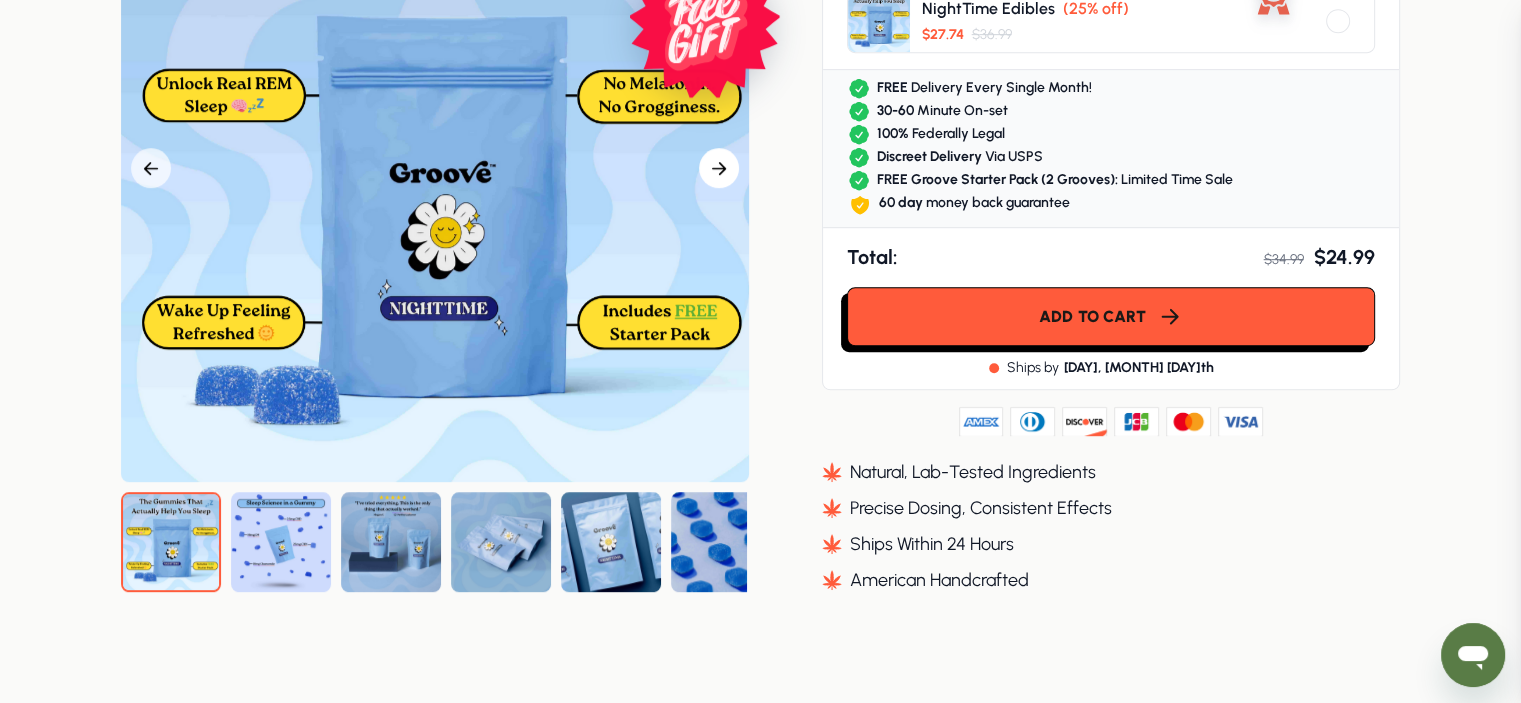 click 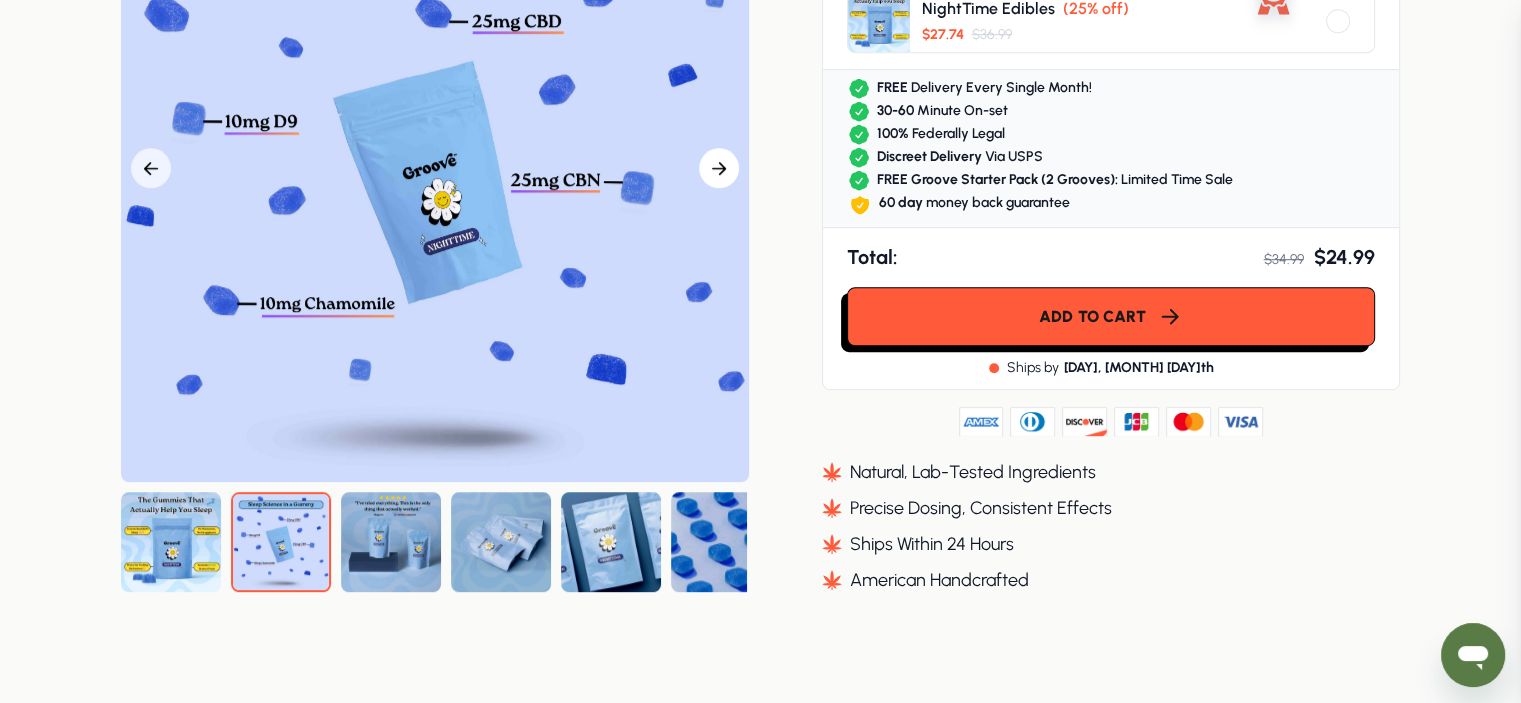 click 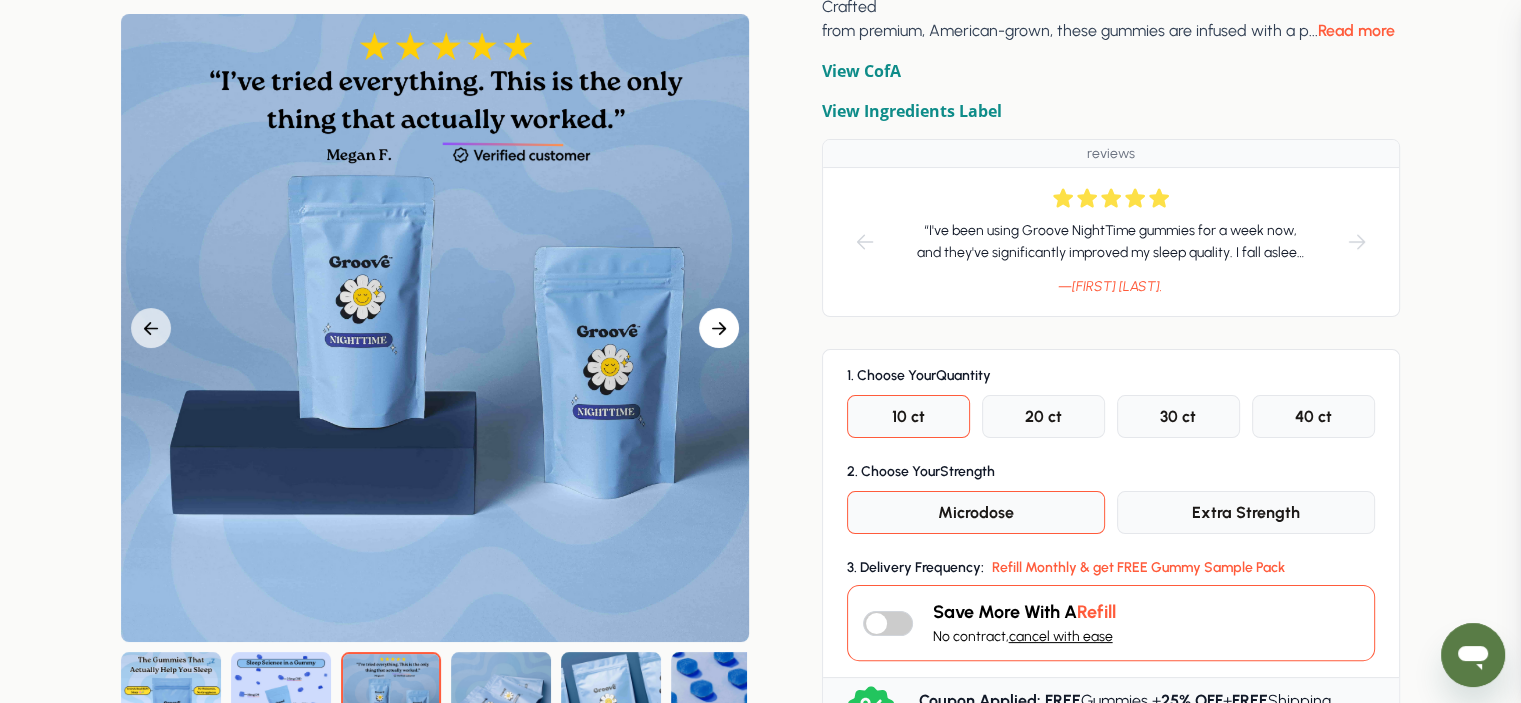 scroll, scrollTop: 0, scrollLeft: 0, axis: both 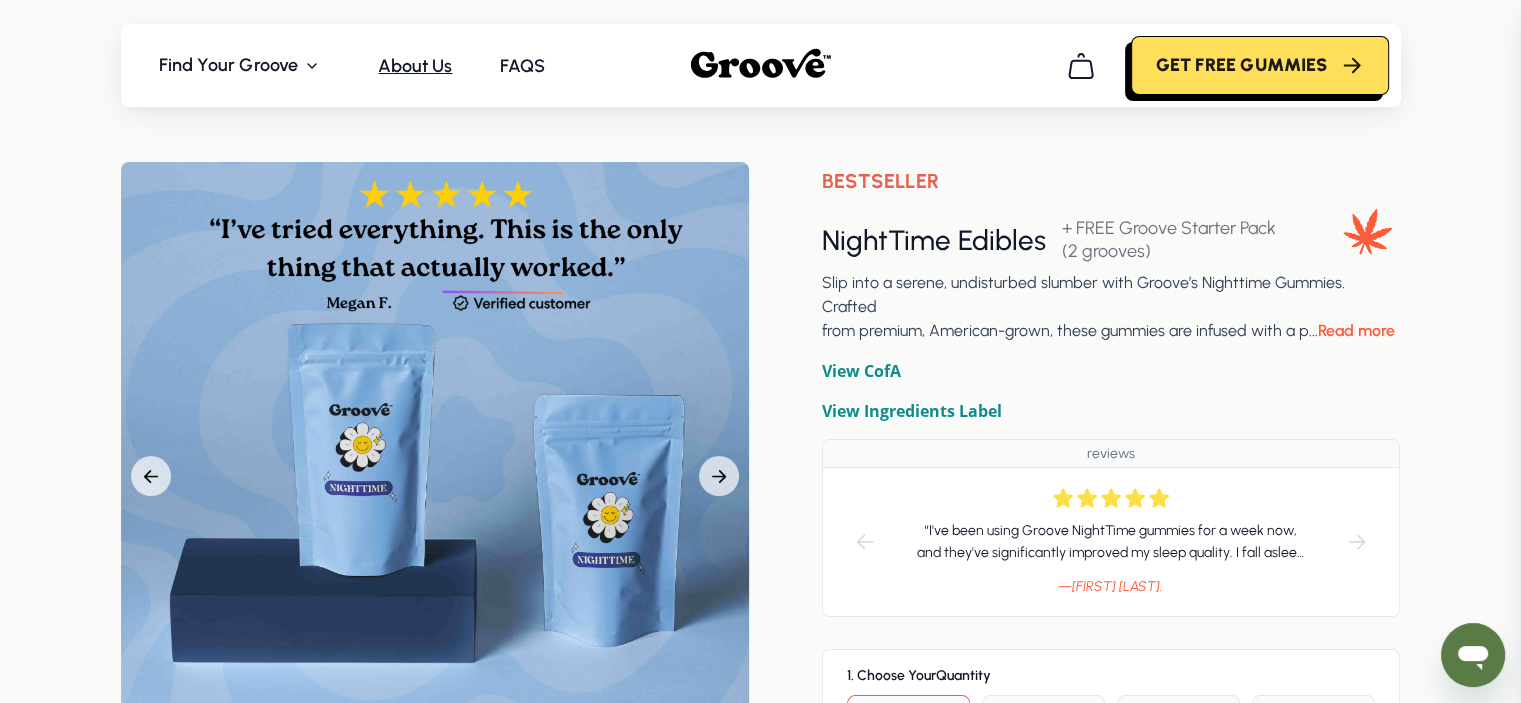 click on "About Us" at bounding box center [415, 66] 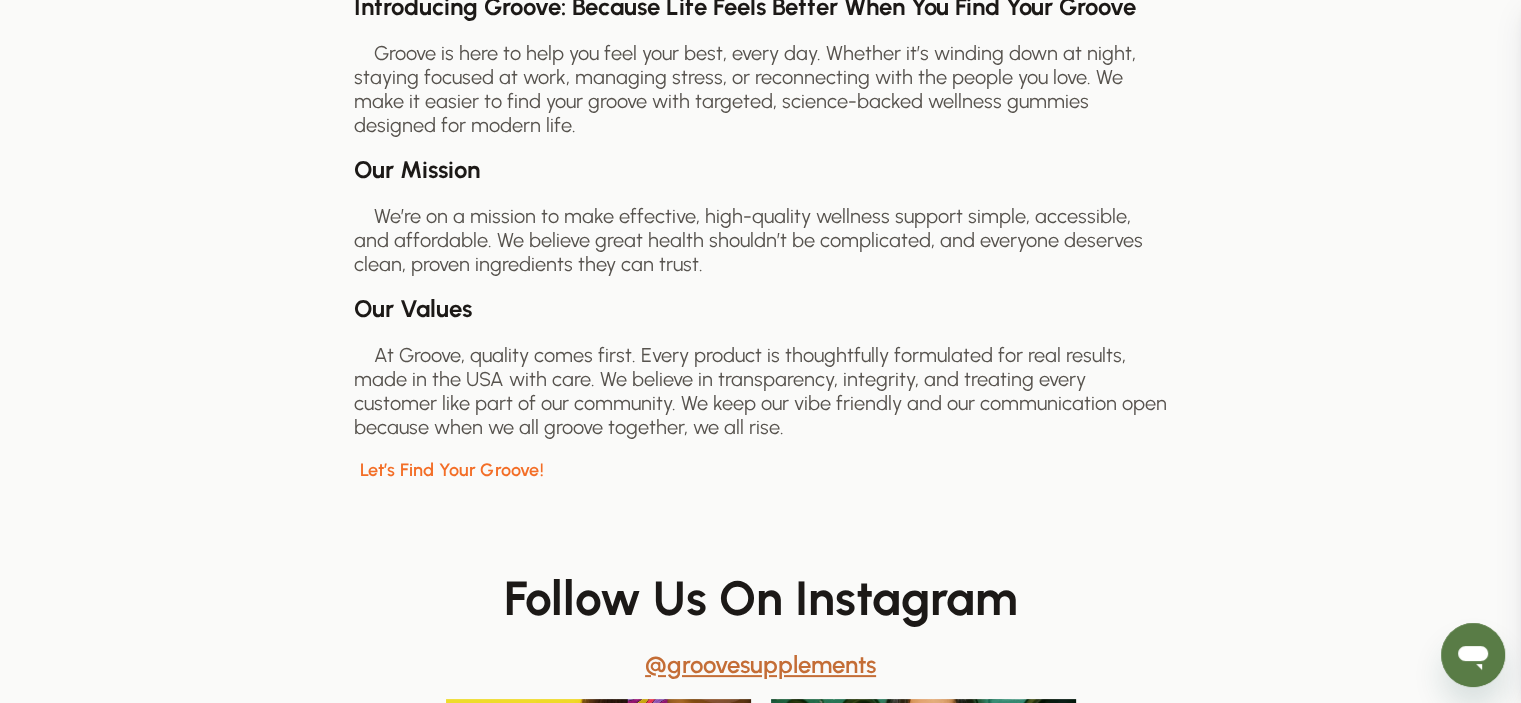 scroll, scrollTop: 0, scrollLeft: 0, axis: both 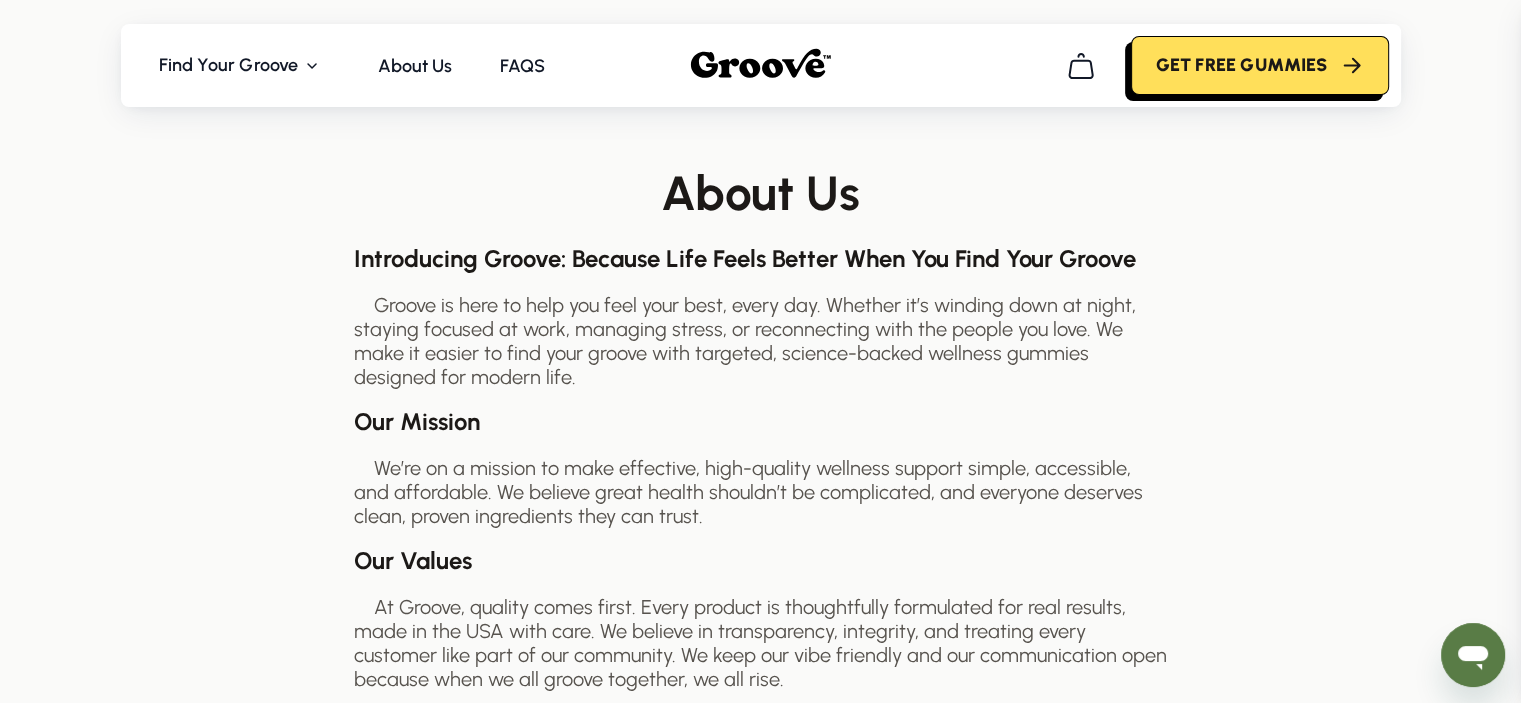 click on "Groove is here to help you feel your best, every day. Whether it’s winding down at night, staying focused at work, managing stress, or reconnecting with the people you love. We make it easier to find your groove with targeted, science-backed wellness gummies designed for modern life." at bounding box center (761, 341) 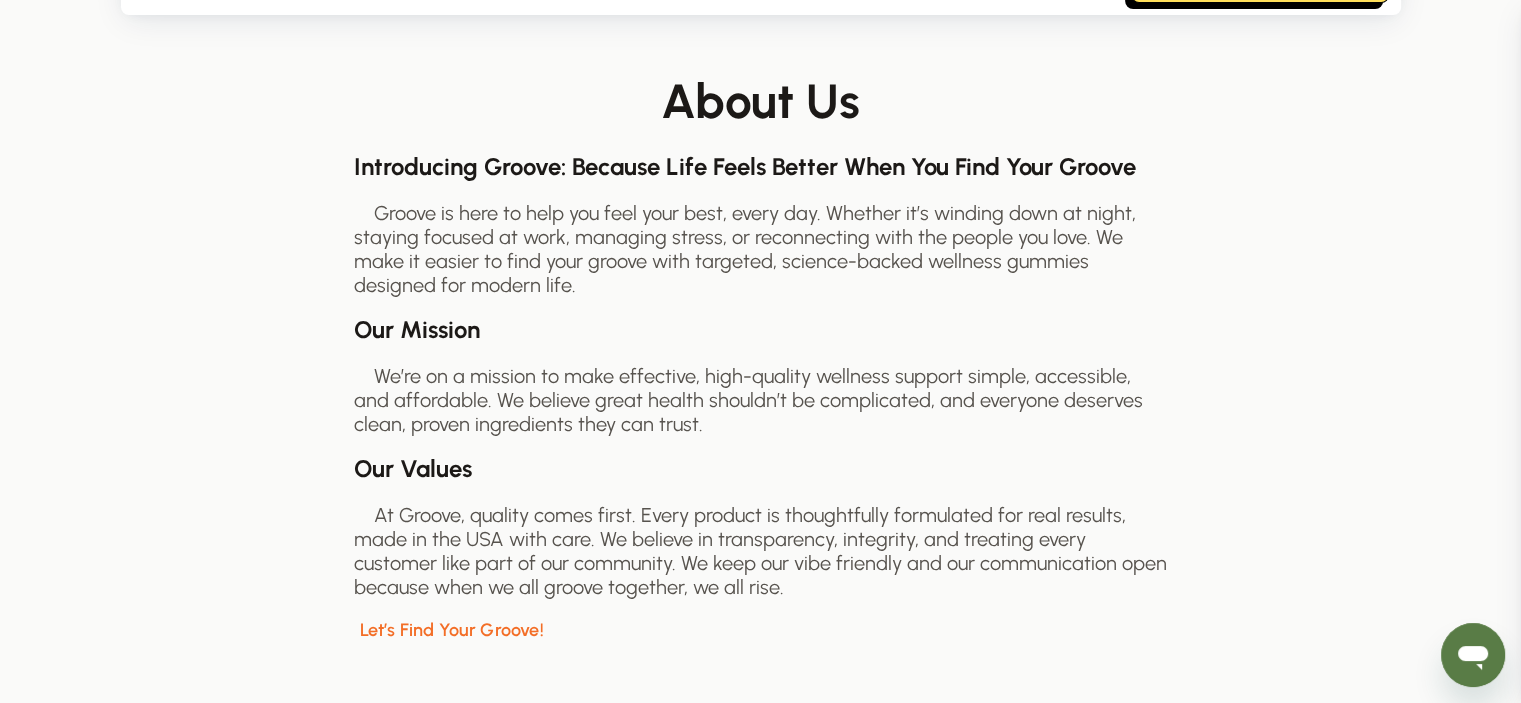 scroll, scrollTop: 100, scrollLeft: 0, axis: vertical 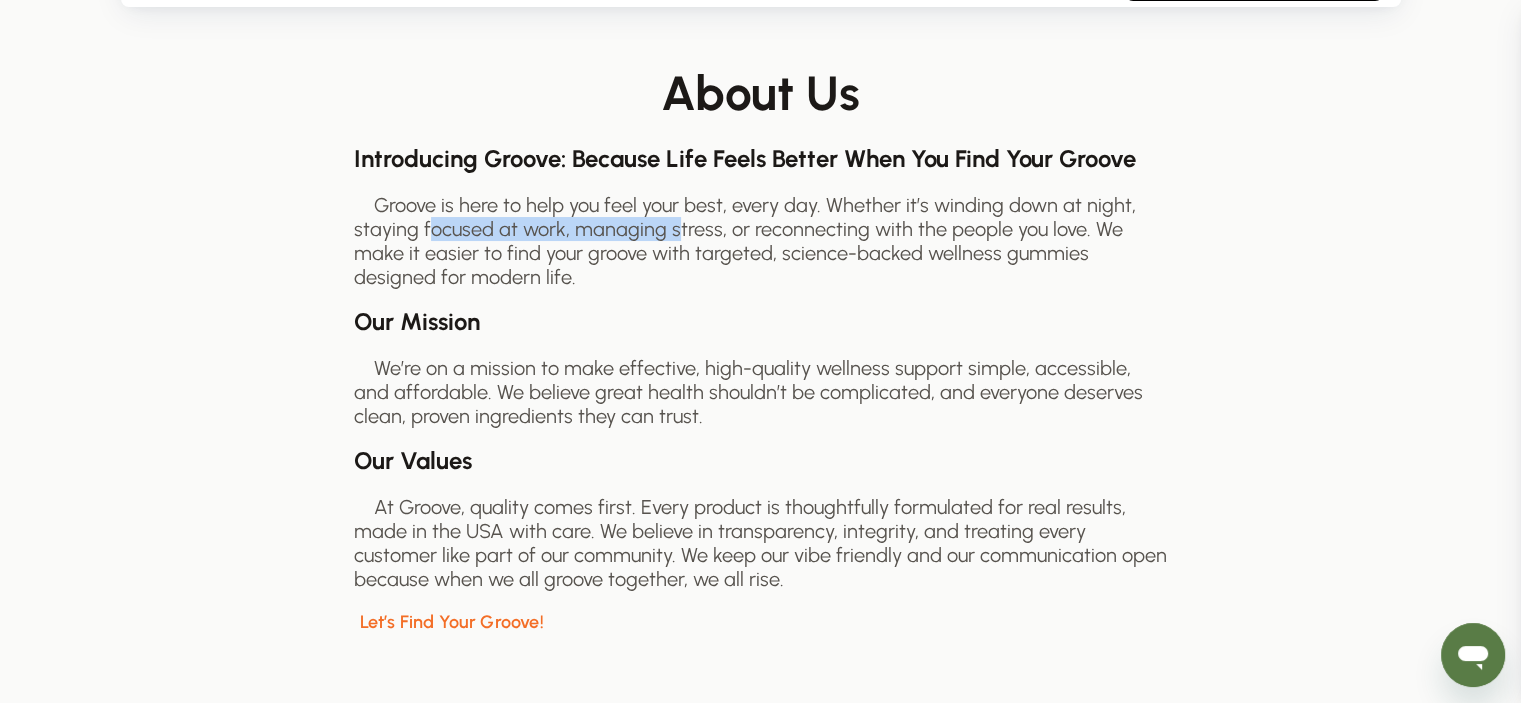drag, startPoint x: 430, startPoint y: 219, endPoint x: 680, endPoint y: 219, distance: 250 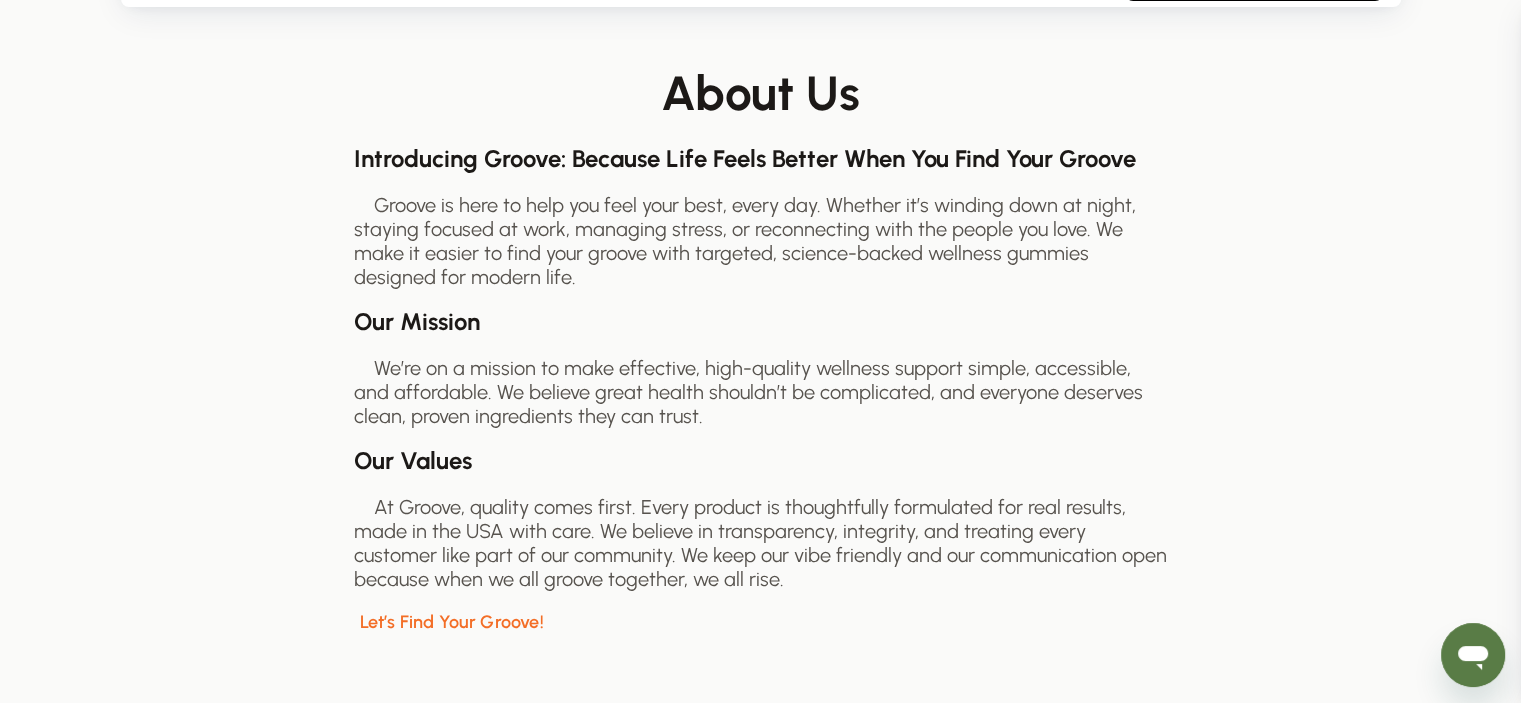 click on "Groove is here to help you feel your best, every day. Whether it’s winding down at night, staying focused at work, managing stress, or reconnecting with the people you love. We make it easier to find your groove with targeted, science-backed wellness gummies designed for modern life." at bounding box center [761, 241] 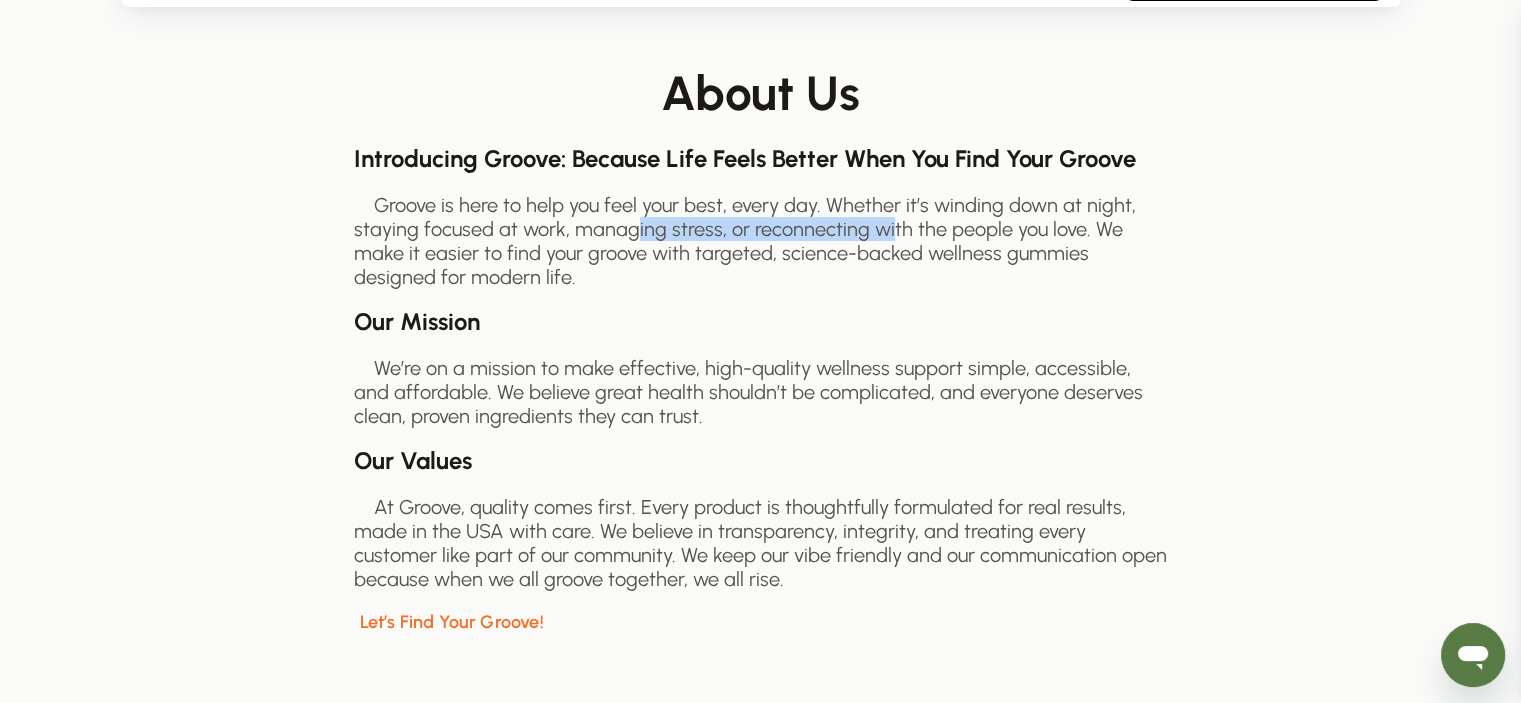 drag, startPoint x: 631, startPoint y: 222, endPoint x: 888, endPoint y: 226, distance: 257.03113 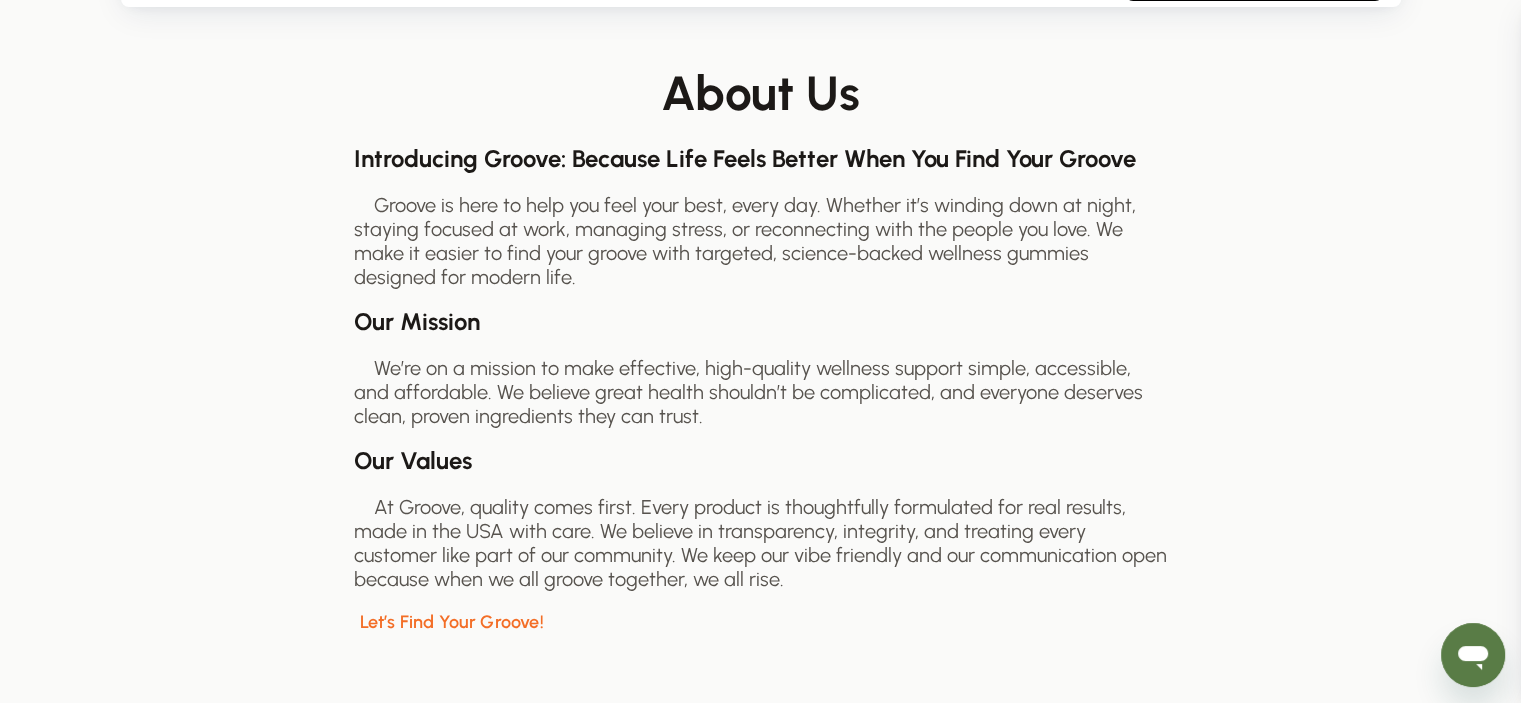 click on "Groove is here to help you feel your best, every day. Whether it’s winding down at night, staying focused at work, managing stress, or reconnecting with the people you love. We make it easier to find your groove with targeted, science-backed wellness gummies designed for modern life." at bounding box center (761, 241) 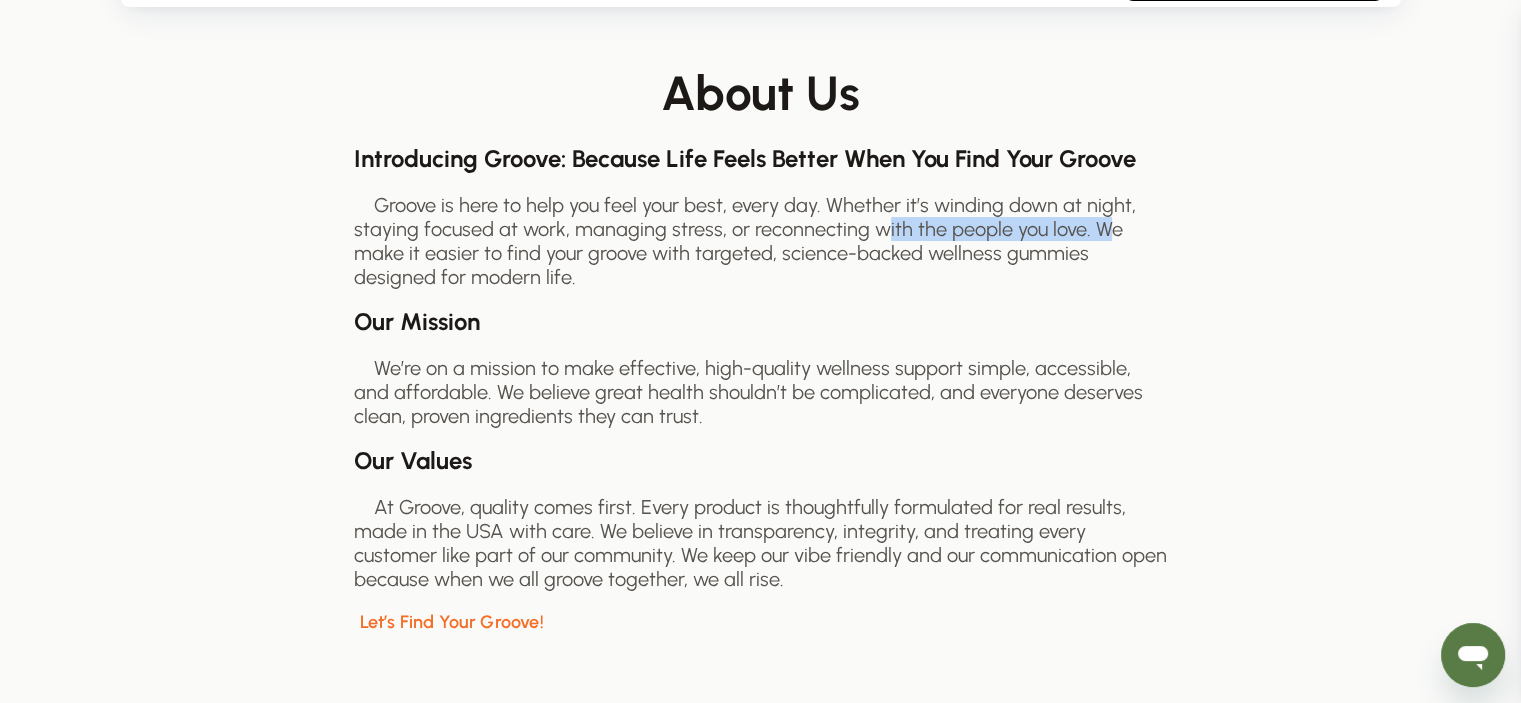drag, startPoint x: 880, startPoint y: 227, endPoint x: 1108, endPoint y: 241, distance: 228.42941 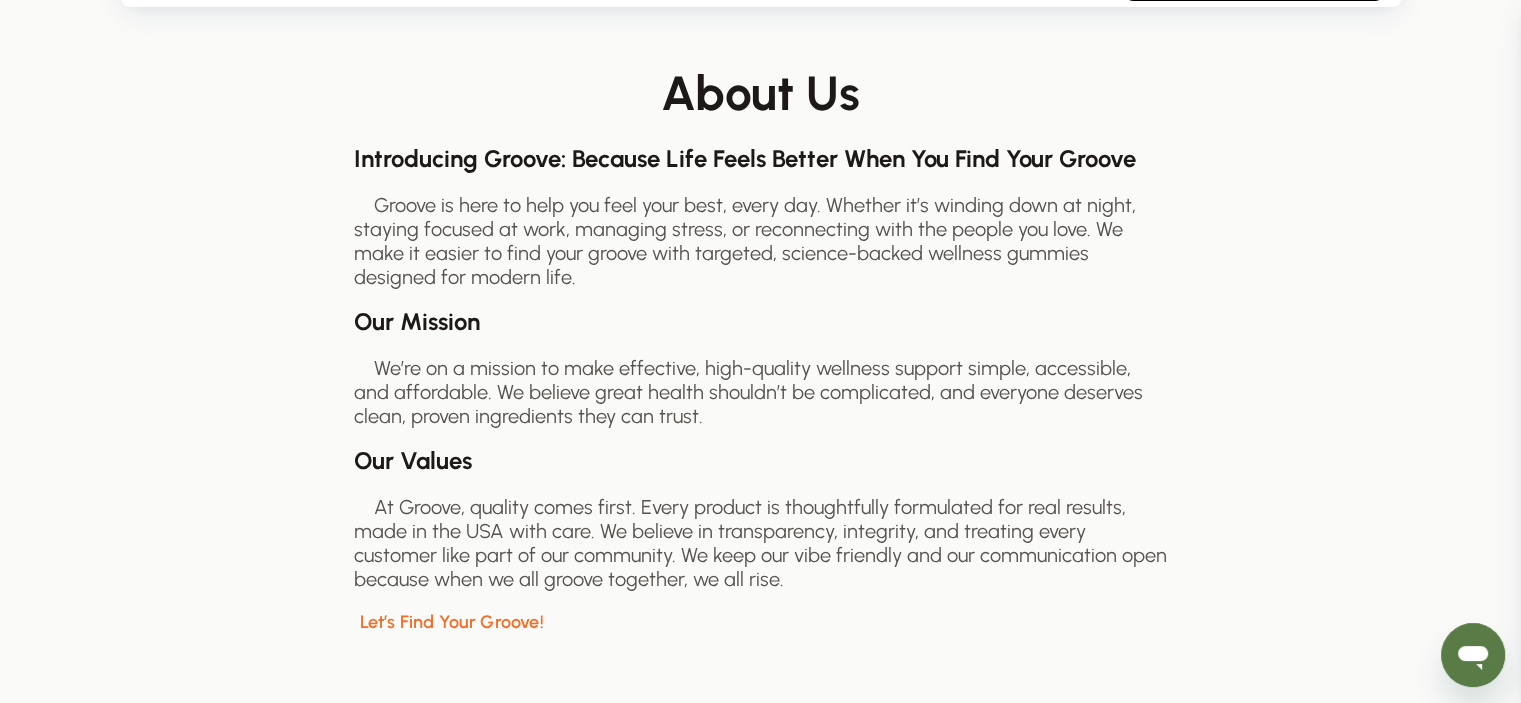 click on "Groove is here to help you feel your best, every day. Whether it’s winding down at night, staying focused at work, managing stress, or reconnecting with the people you love. We make it easier to find your groove with targeted, science-backed wellness gummies designed for modern life." at bounding box center (761, 241) 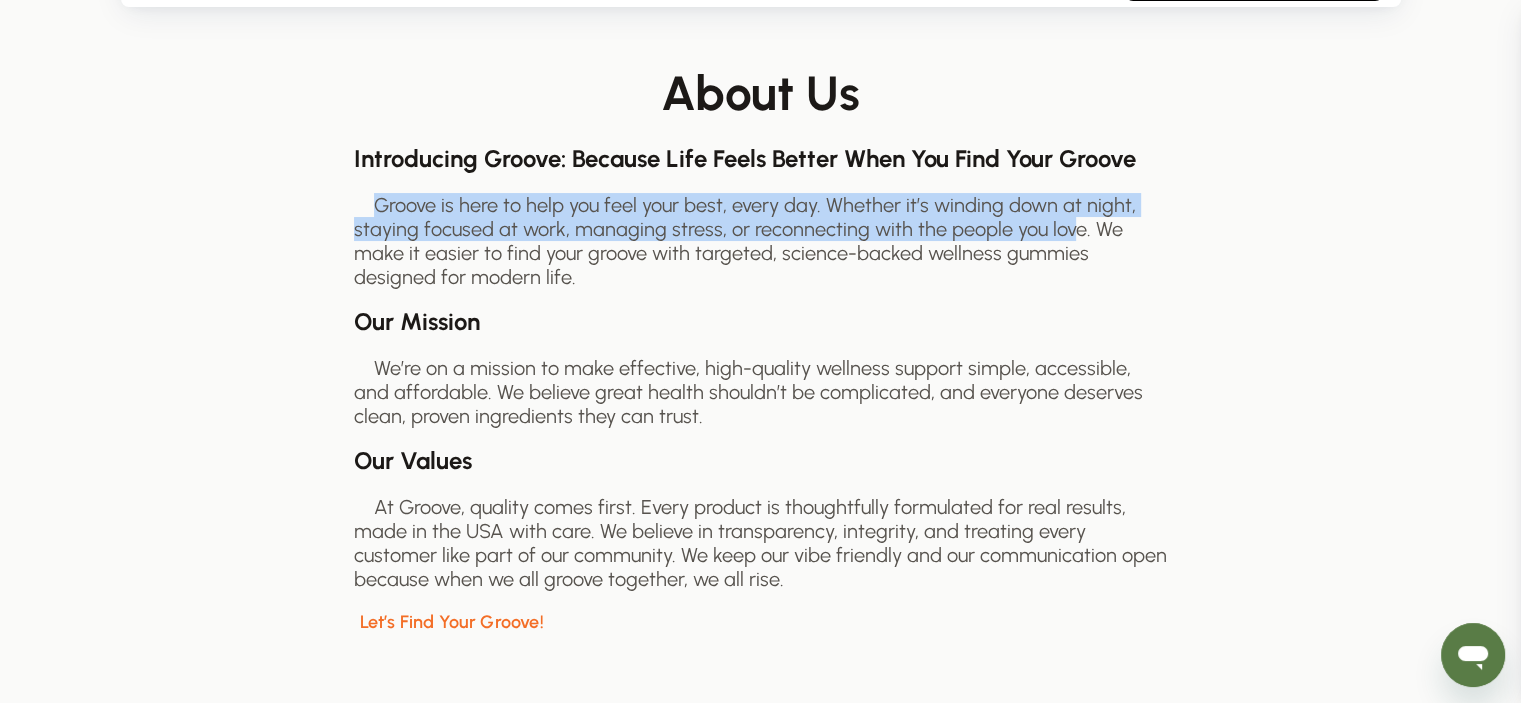 drag, startPoint x: 1069, startPoint y: 227, endPoint x: 1007, endPoint y: 301, distance: 96.540146 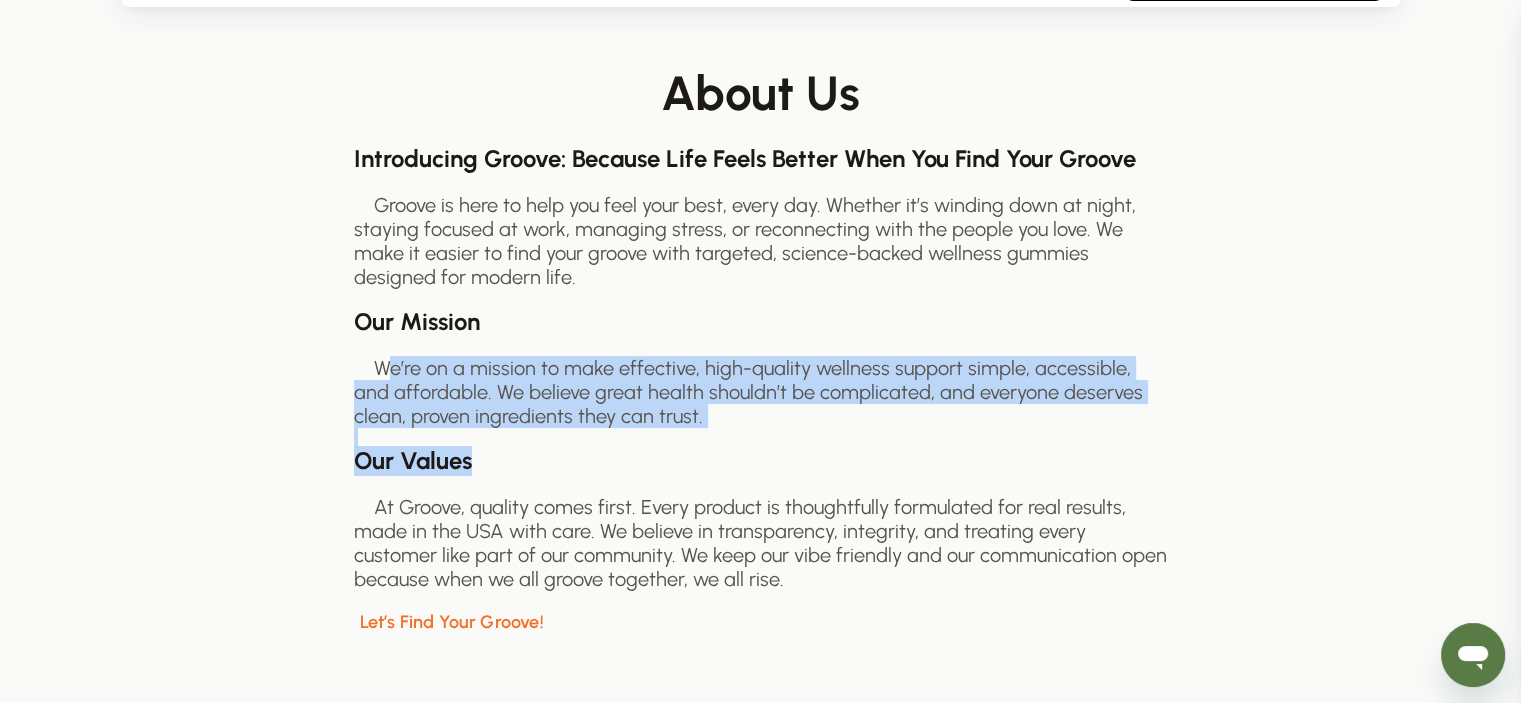 drag, startPoint x: 413, startPoint y: 387, endPoint x: 757, endPoint y: 448, distance: 349.36658 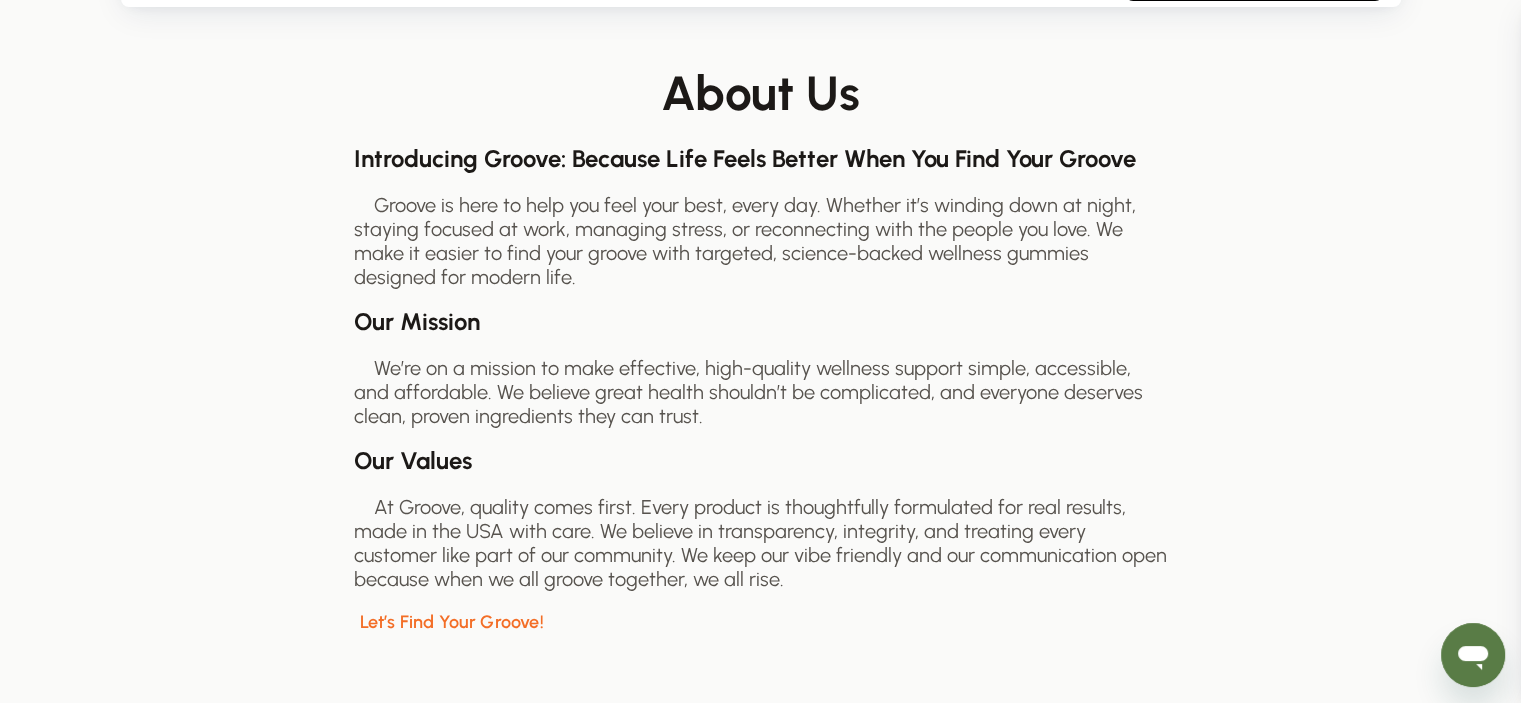 click on "Introducing Groove: Because Life Feels Better When You Find Your Groove Groove is here to help you feel your best, every day. Whether it’s winding down at night, staying focused at work, managing stress, or reconnecting with the people you love. We make it easier to find your groove with targeted, science-backed wellness gummies designed for modern life. Our Mission We’re on a mission to make effective, high-quality wellness support simple, accessible, and affordable. We believe great health shouldn’t be complicated, and everyone deserves clean, proven ingredients they can trust. Our Values At Groove, quality comes first. Every product is thoughtfully formulated for real results, made in the USA with care. We believe in transparency, integrity, and treating every customer like part of our community. We keep our vibe friendly and our communication open because when we all groove together, we all rise. Let’s Find Your Groove!" at bounding box center (761, 390) 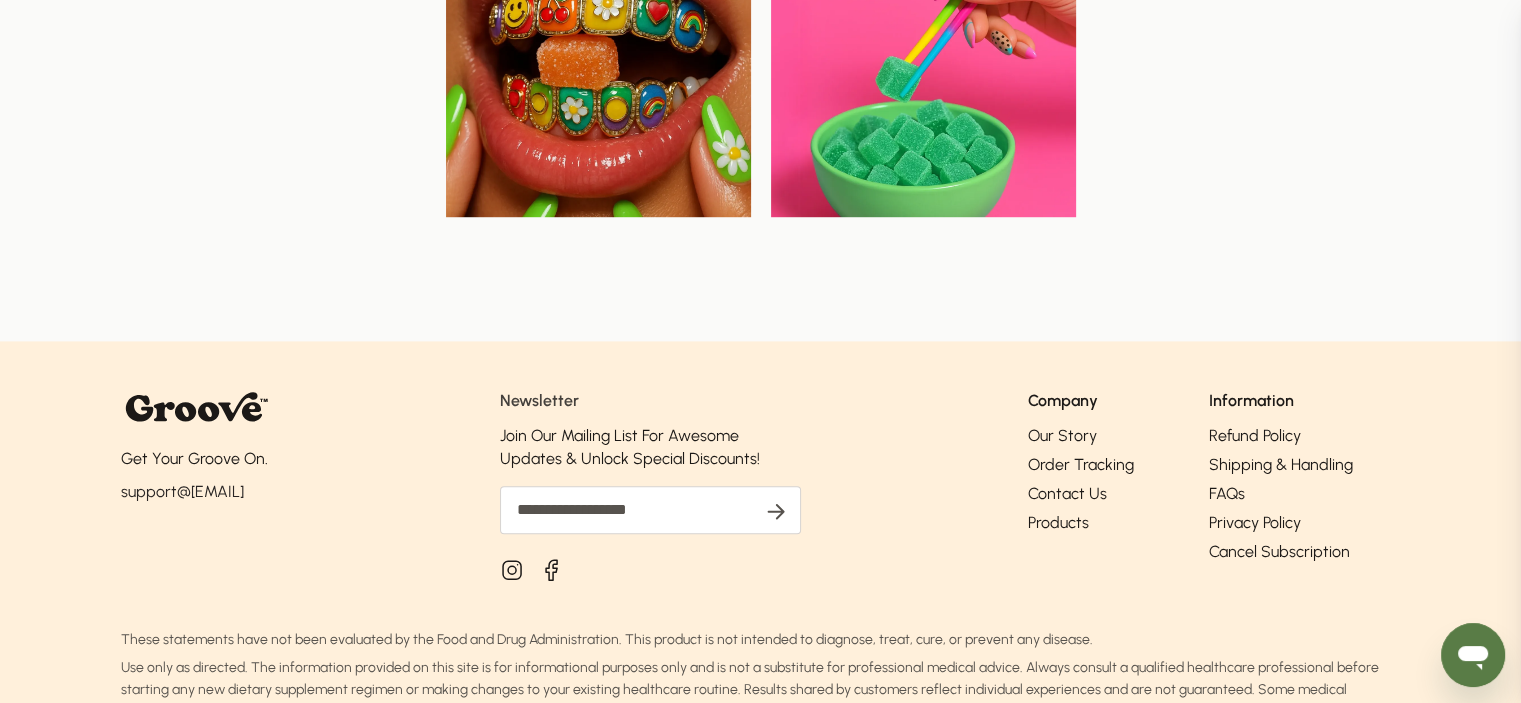 scroll, scrollTop: 1400, scrollLeft: 0, axis: vertical 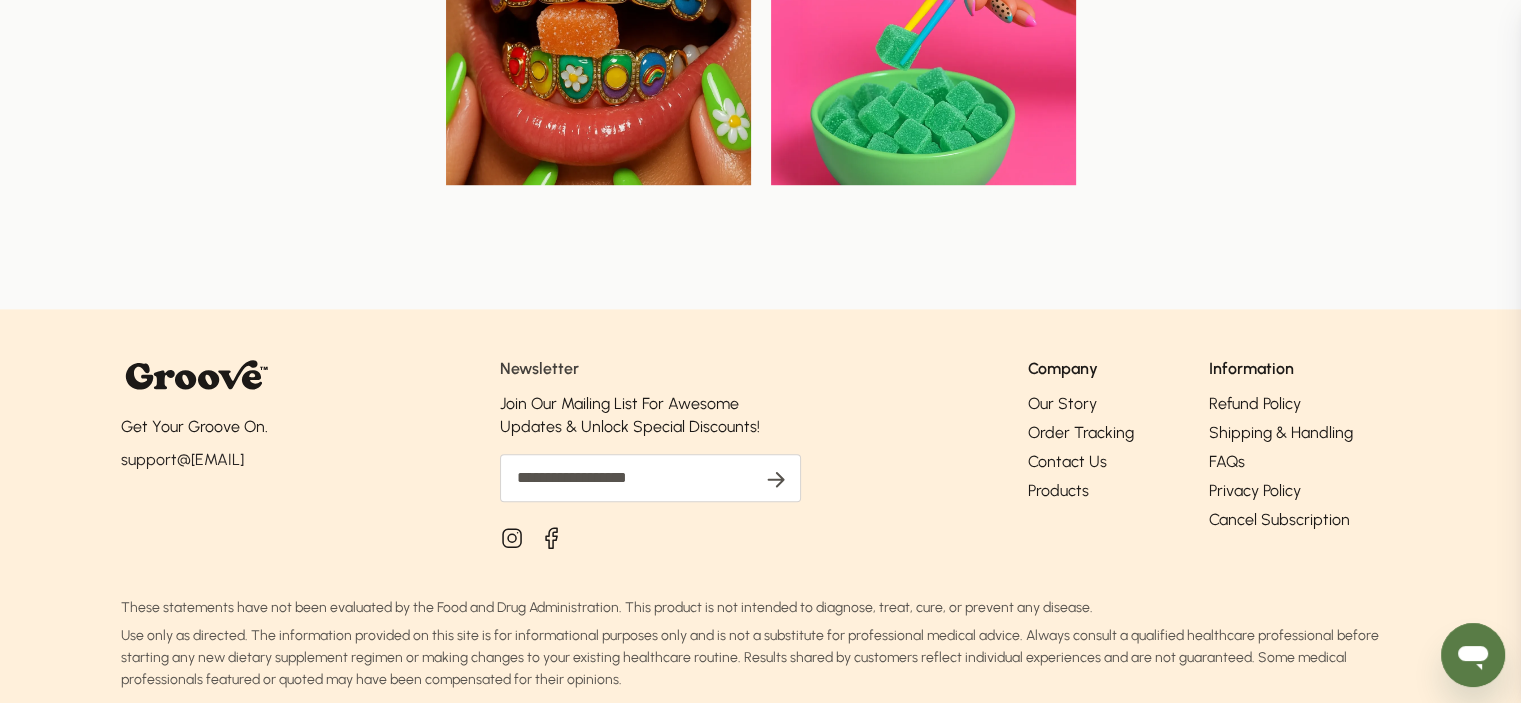 click on "Get Your Groove On. support@[EMAIL]" at bounding box center (760, 547) 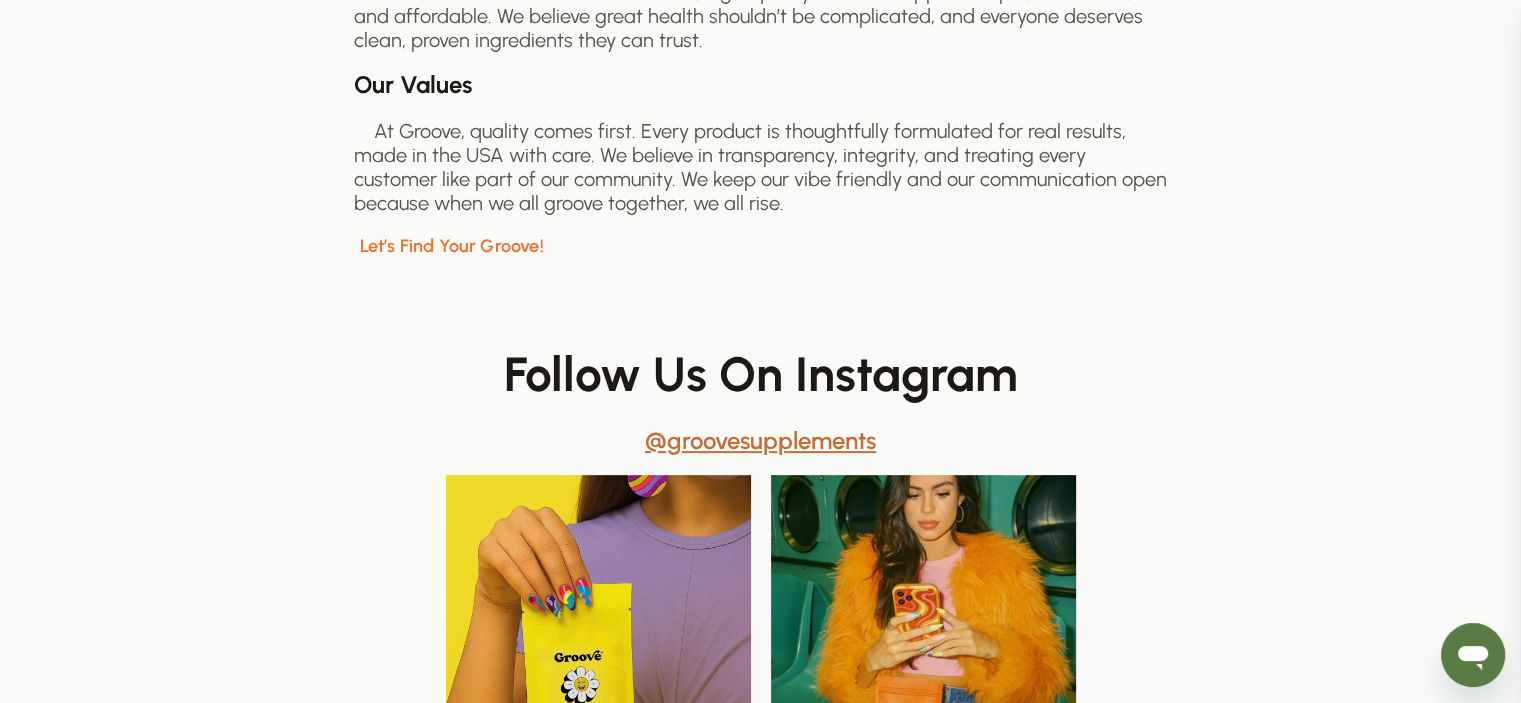 scroll, scrollTop: 0, scrollLeft: 0, axis: both 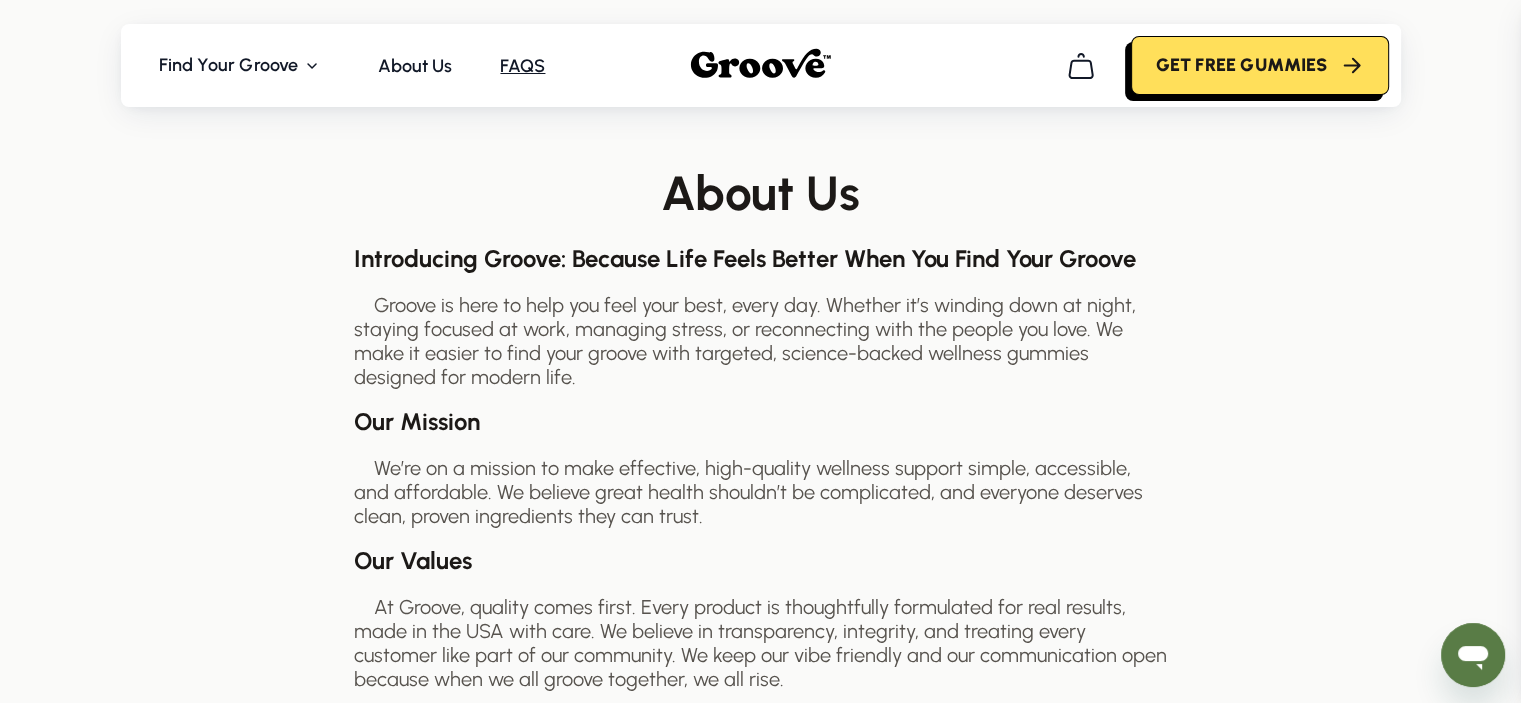 click on "FAQS" at bounding box center (522, 66) 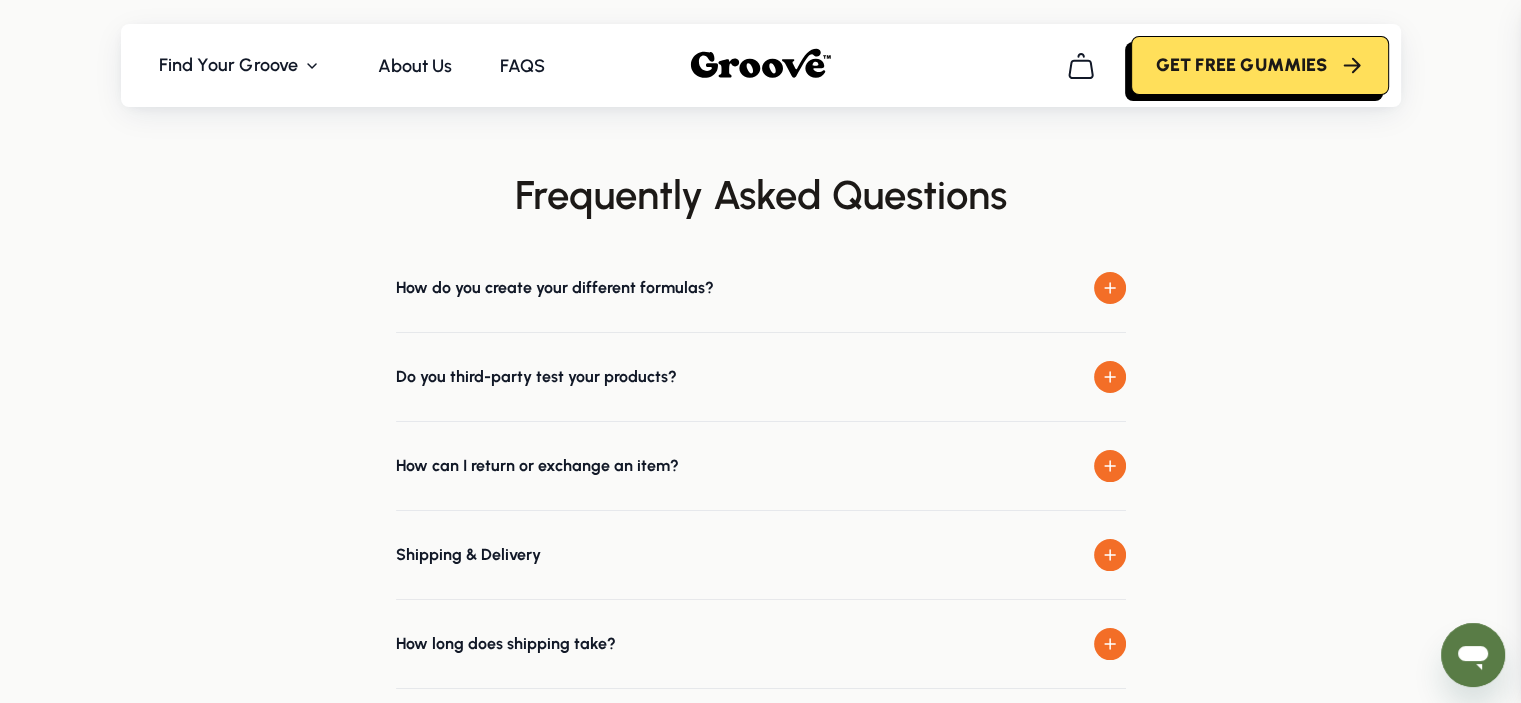 click on "How do you create your different formulas?" at bounding box center (555, 288) 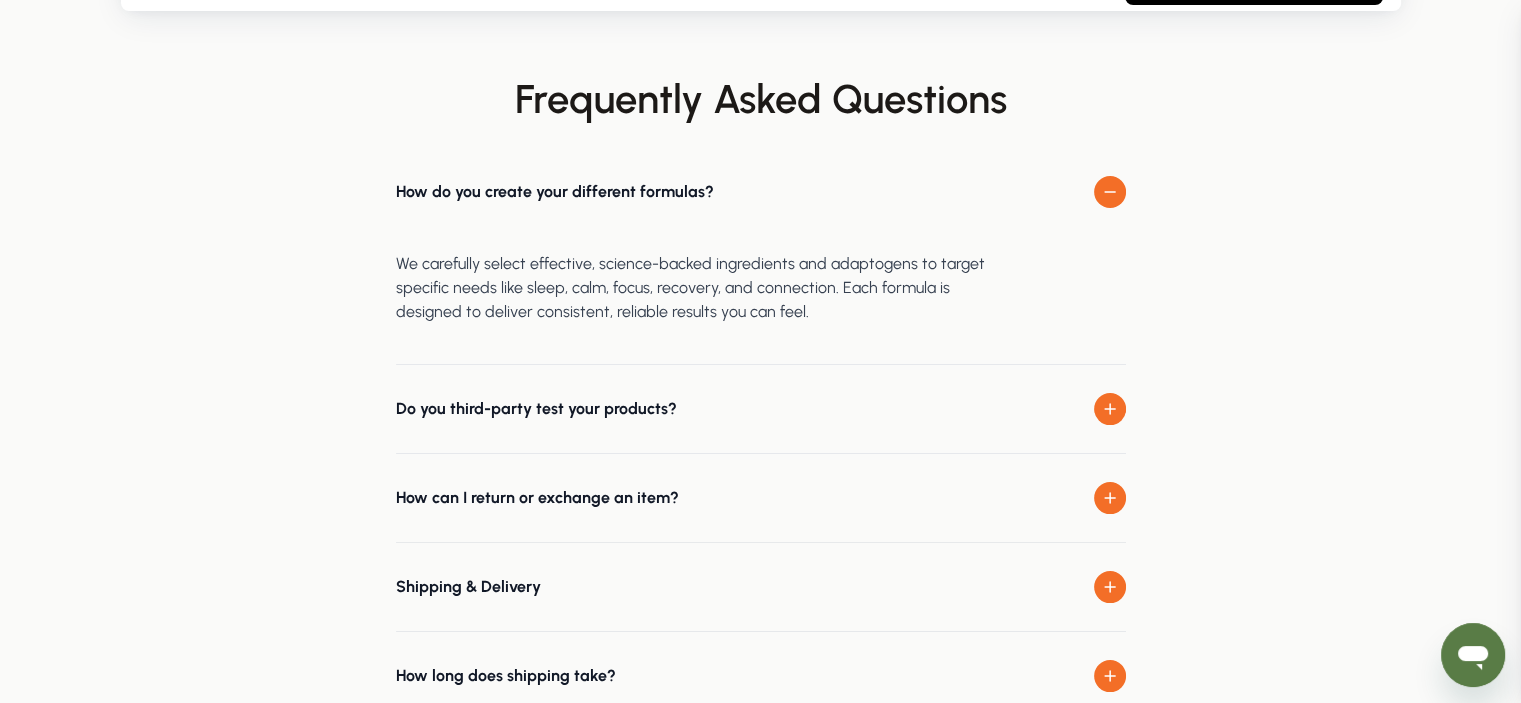 scroll, scrollTop: 100, scrollLeft: 0, axis: vertical 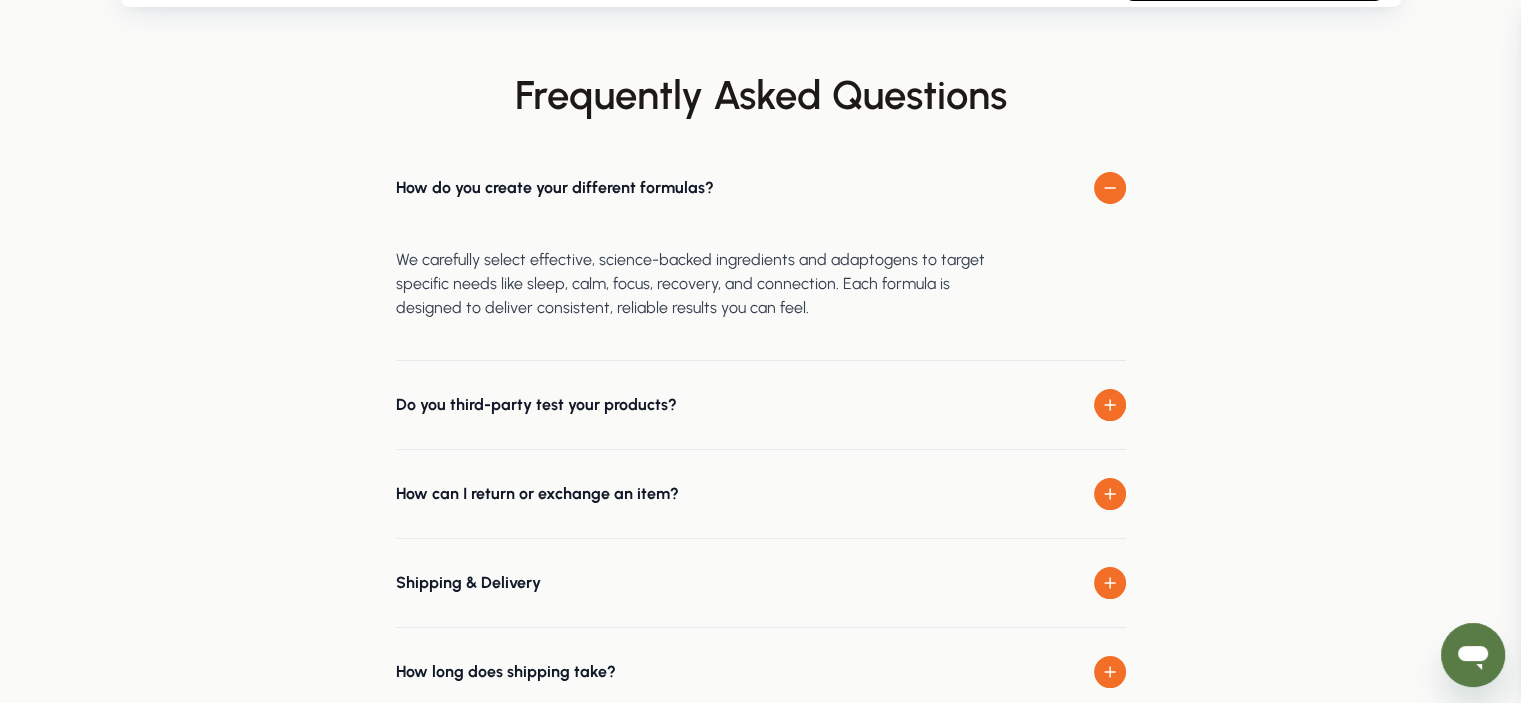 click on "Do you third-party test your products?" at bounding box center [536, 405] 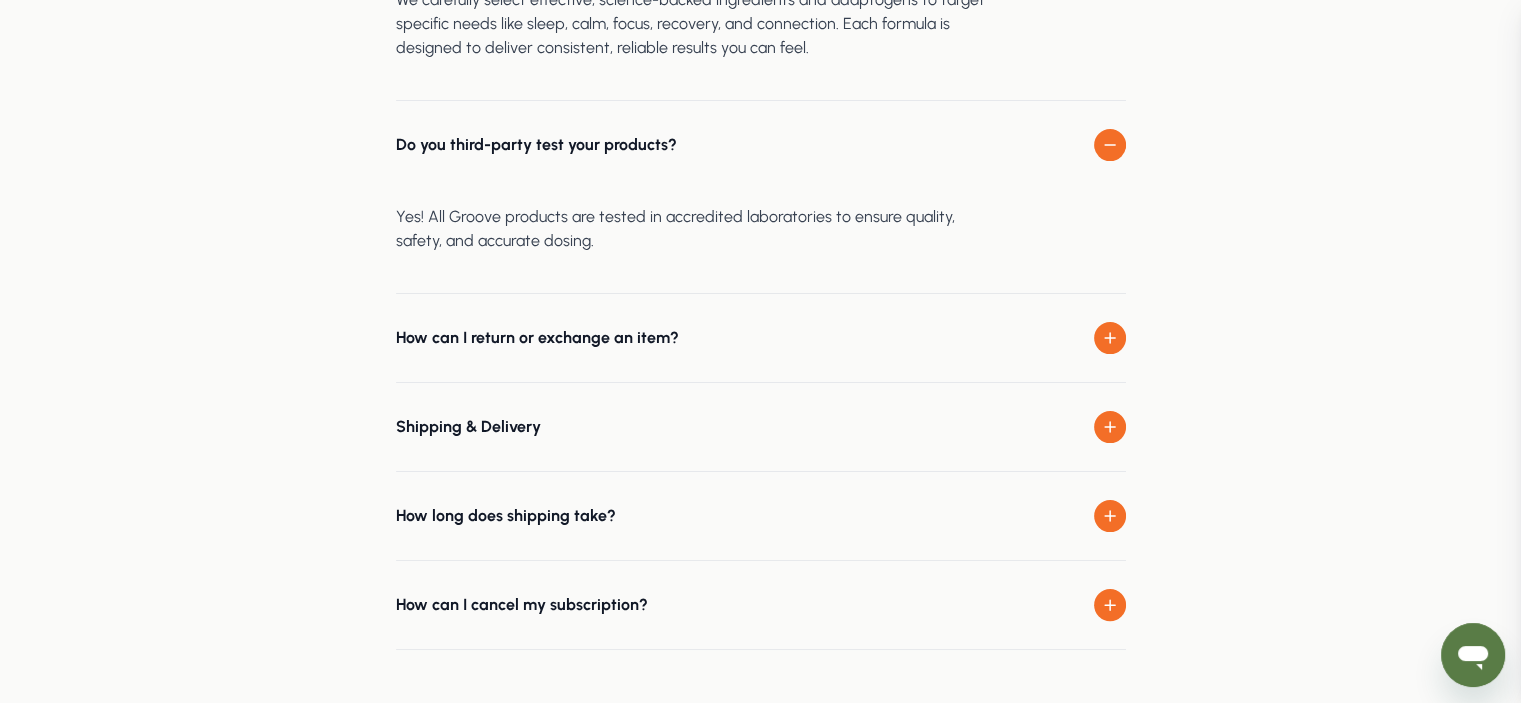 scroll, scrollTop: 400, scrollLeft: 0, axis: vertical 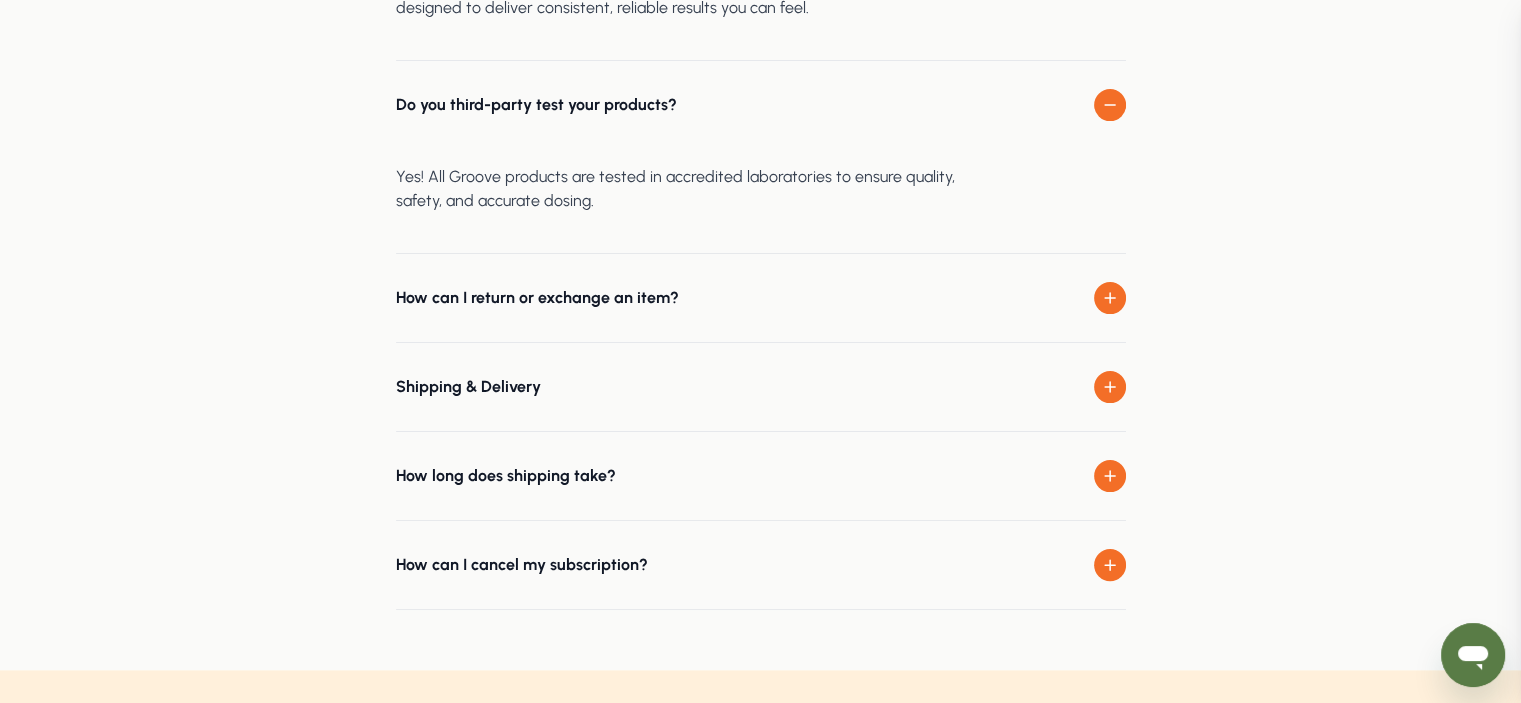 click on "How can I return or exchange an item?" at bounding box center [537, 298] 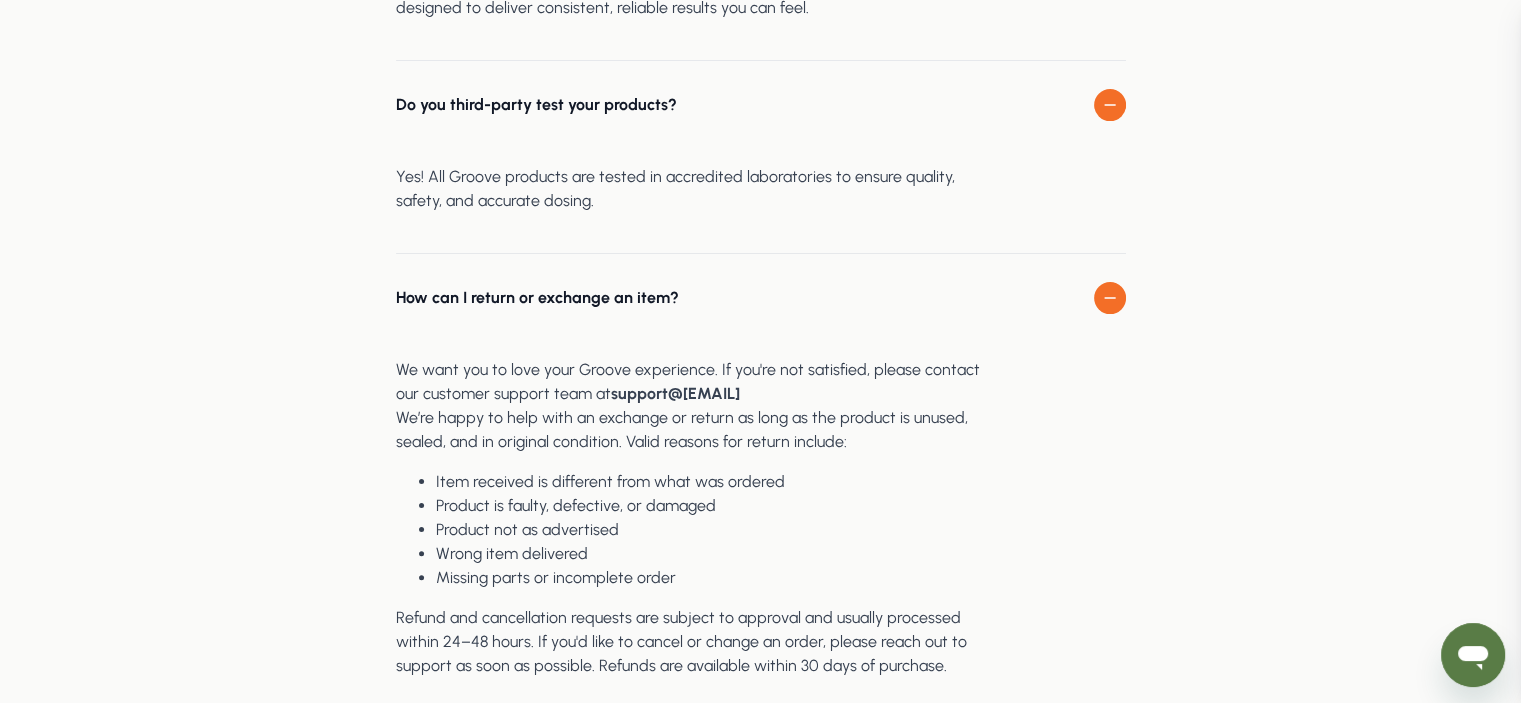 click on "We’re happy to help with an exchange or return as long as the product is unused, sealed, and in original condition. Valid reasons for return include:" at bounding box center [696, 430] 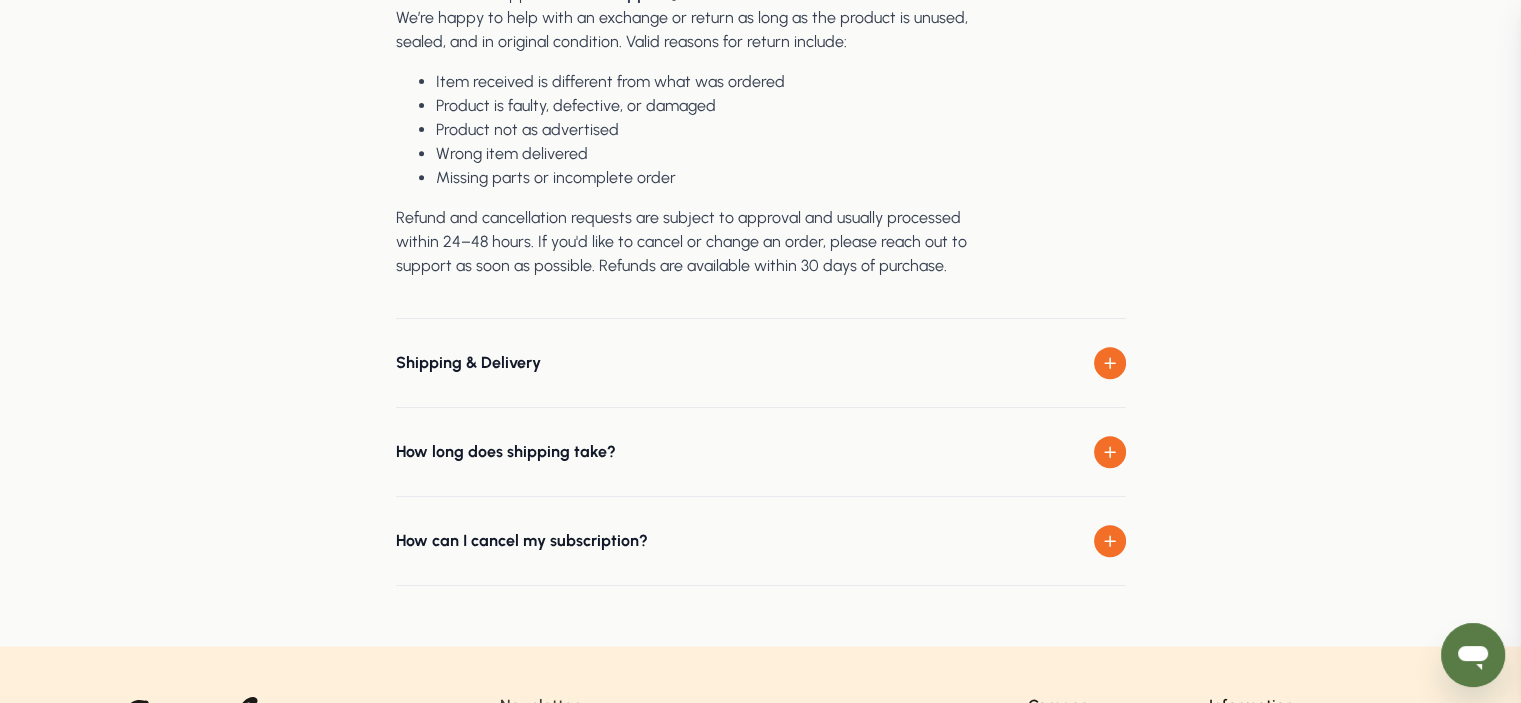 click on "Shipping & Delivery" at bounding box center (761, 363) 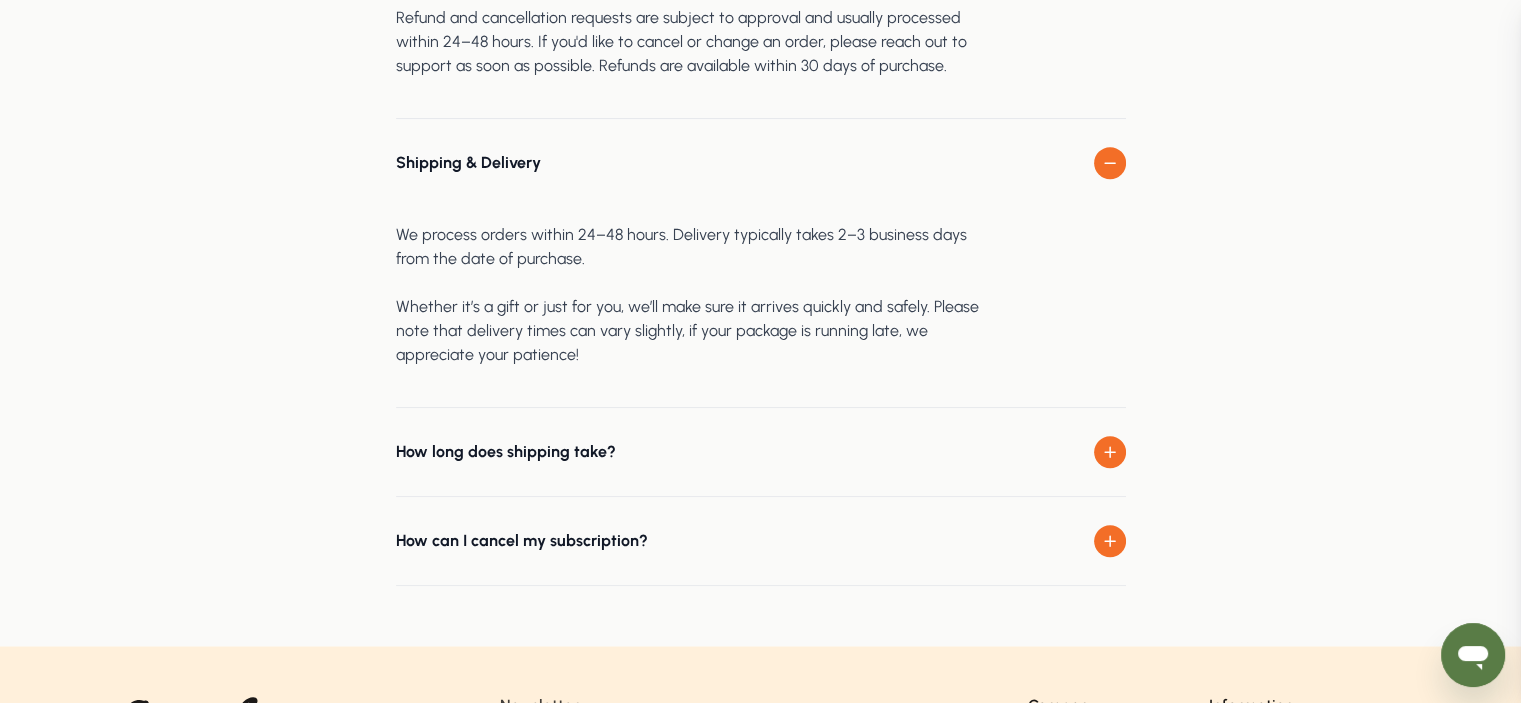 click on "How long does shipping take?" at bounding box center (761, 452) 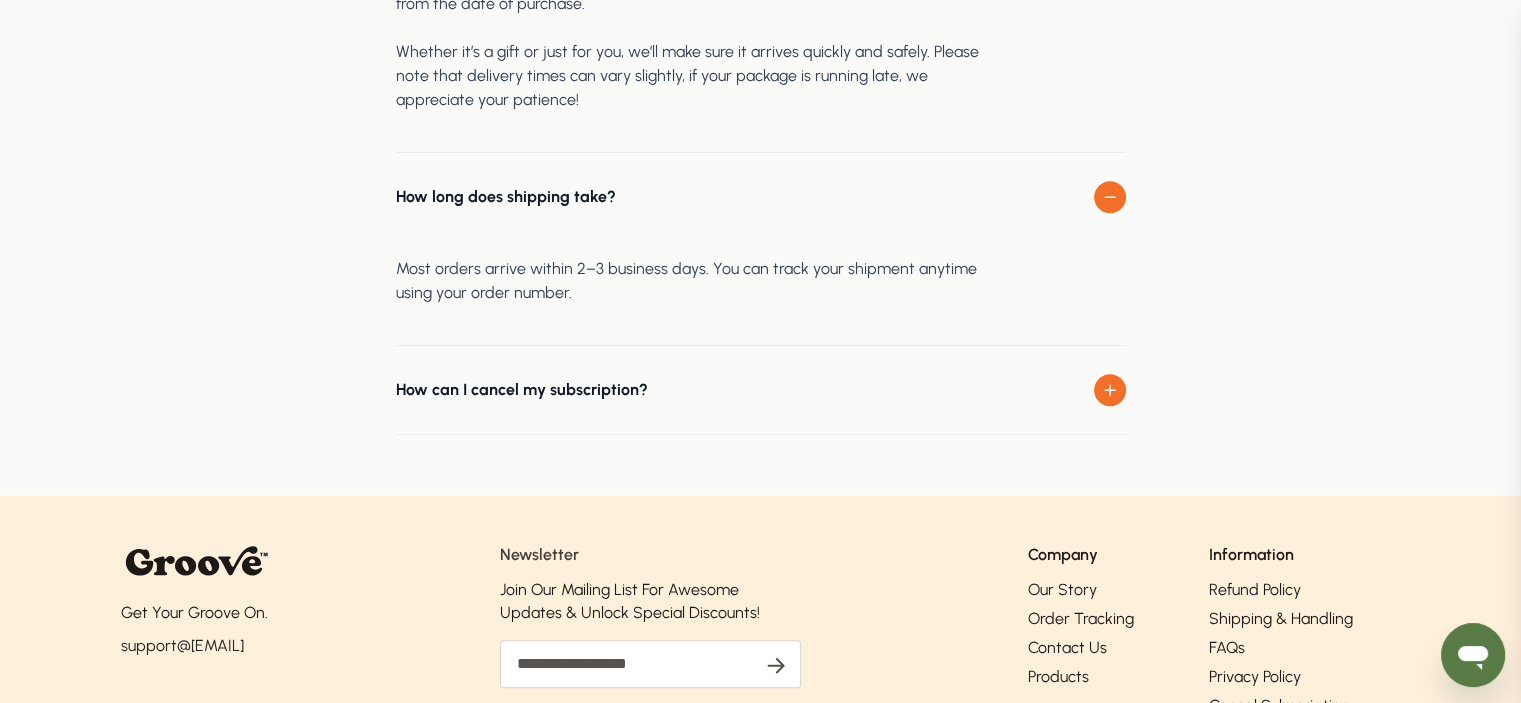 scroll, scrollTop: 1300, scrollLeft: 0, axis: vertical 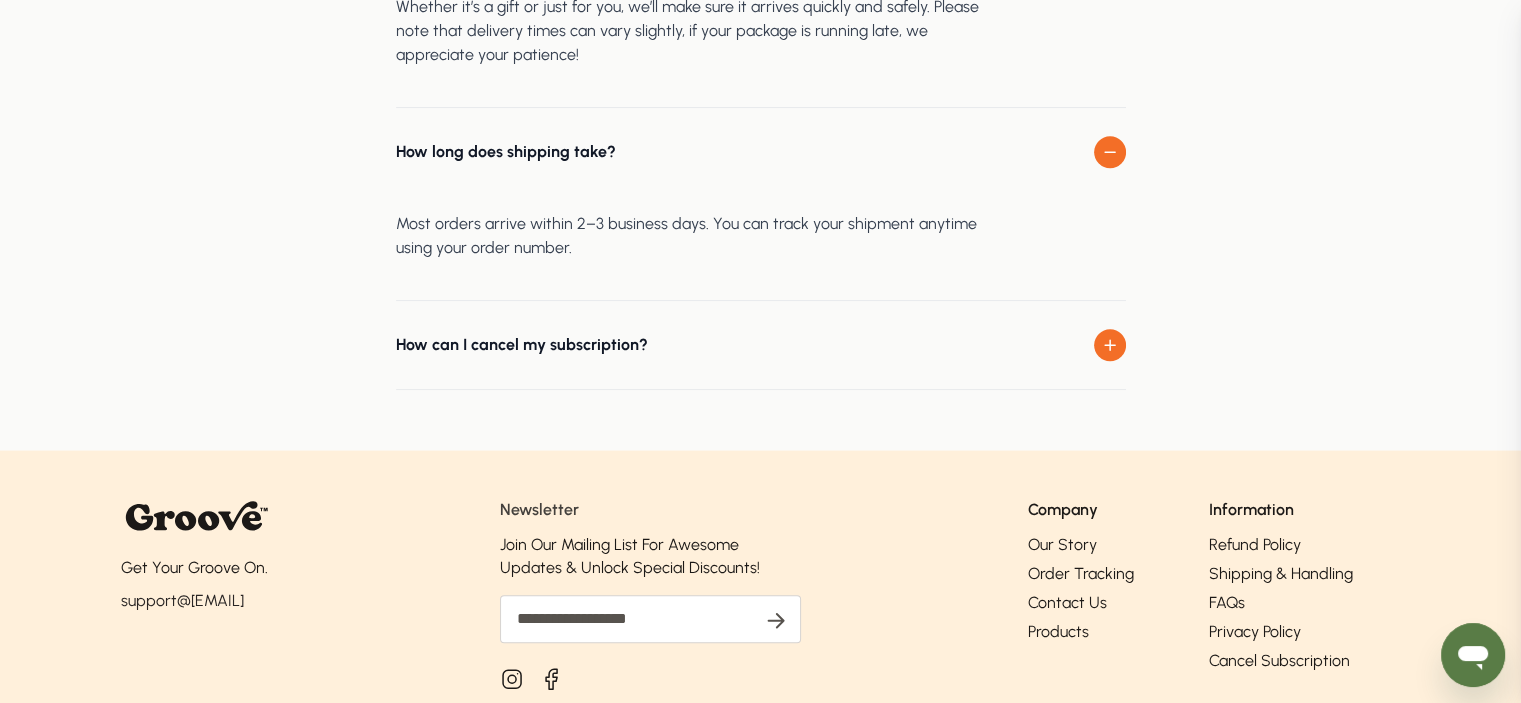click on "How can I cancel my subscription?" at bounding box center (522, 345) 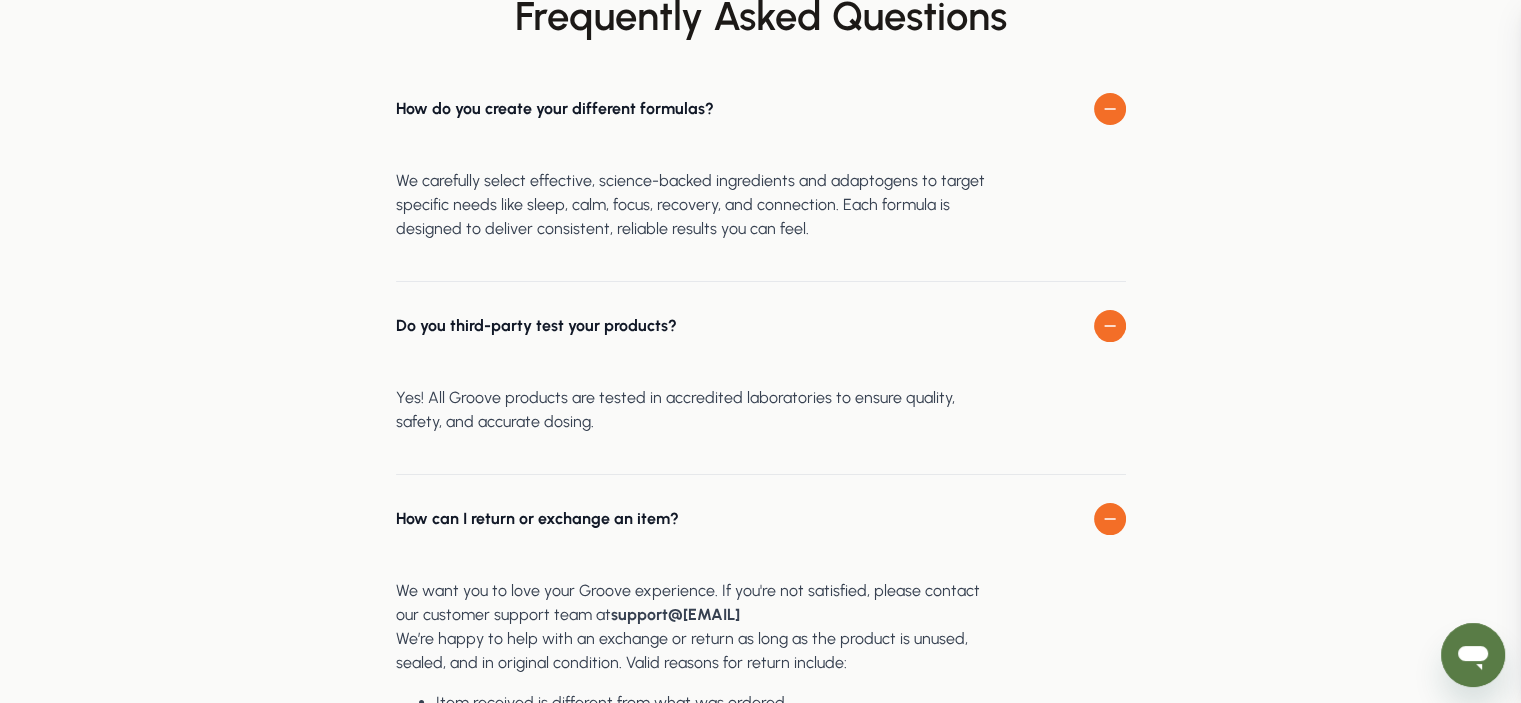 scroll, scrollTop: 0, scrollLeft: 0, axis: both 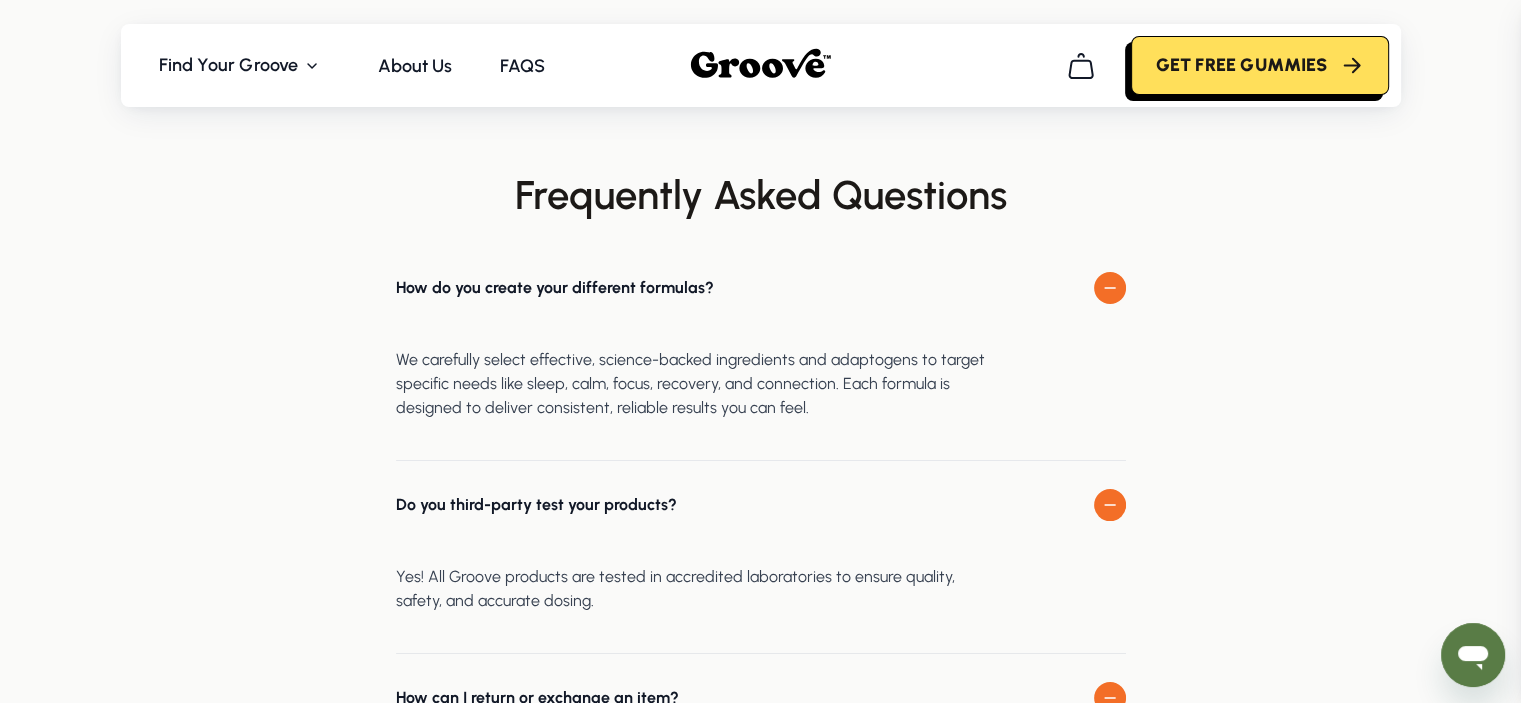 click 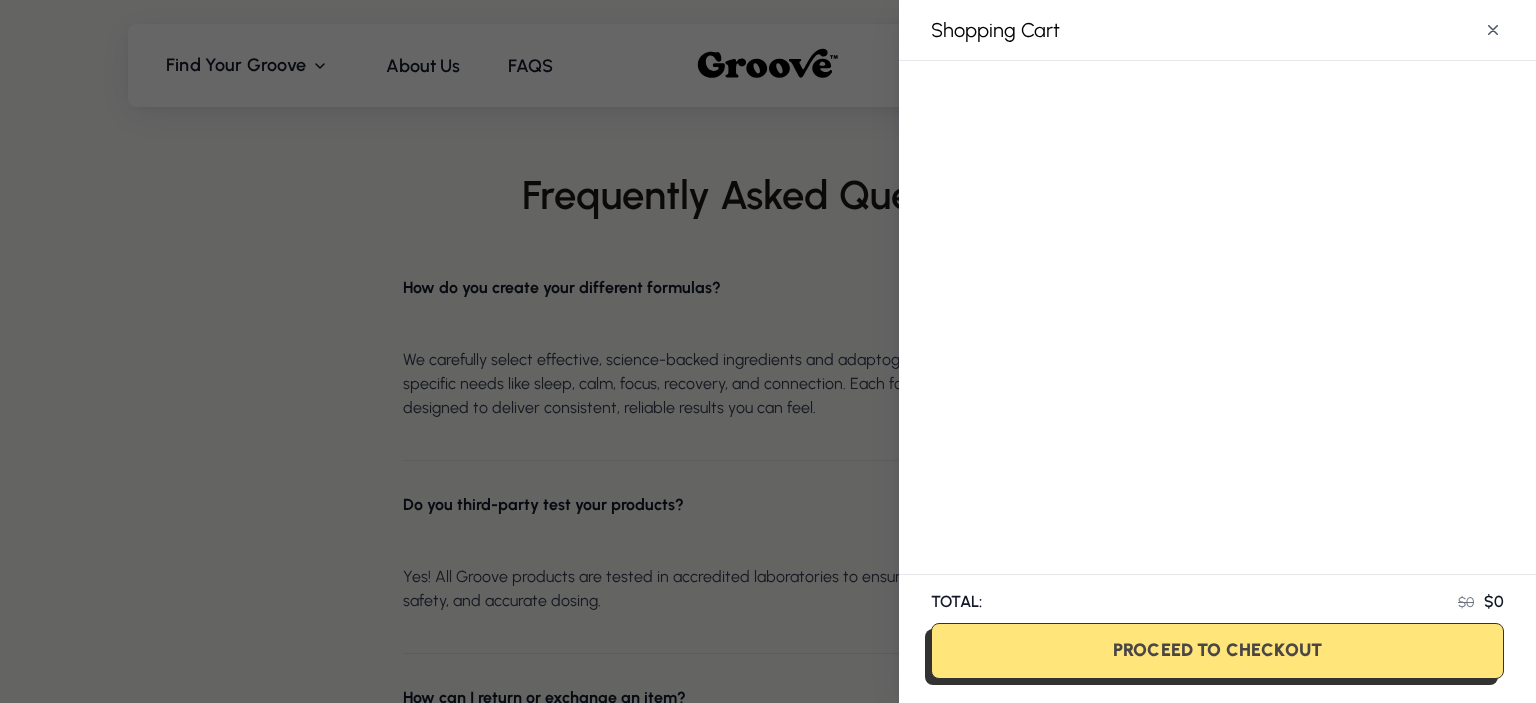 click on "Shopping Cart" at bounding box center [1217, 30] 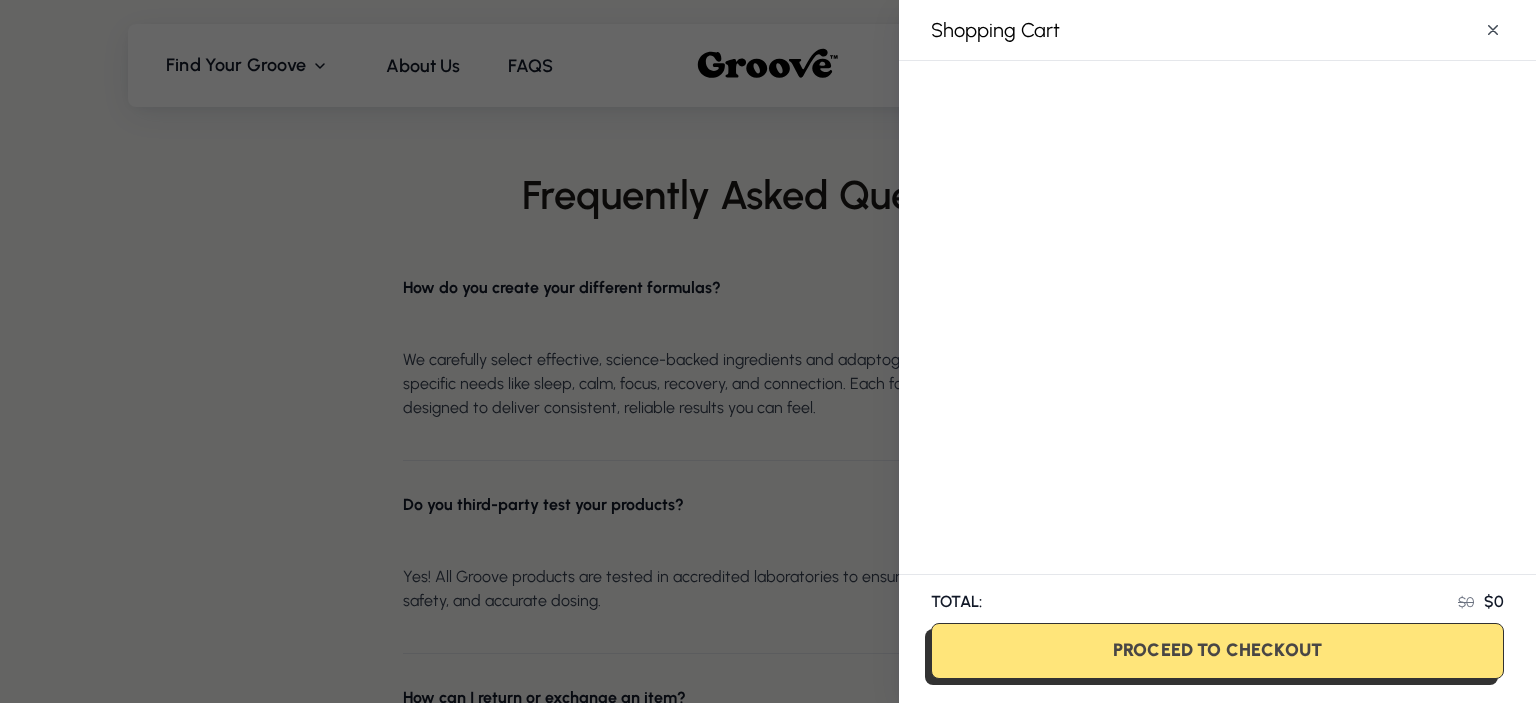 click 